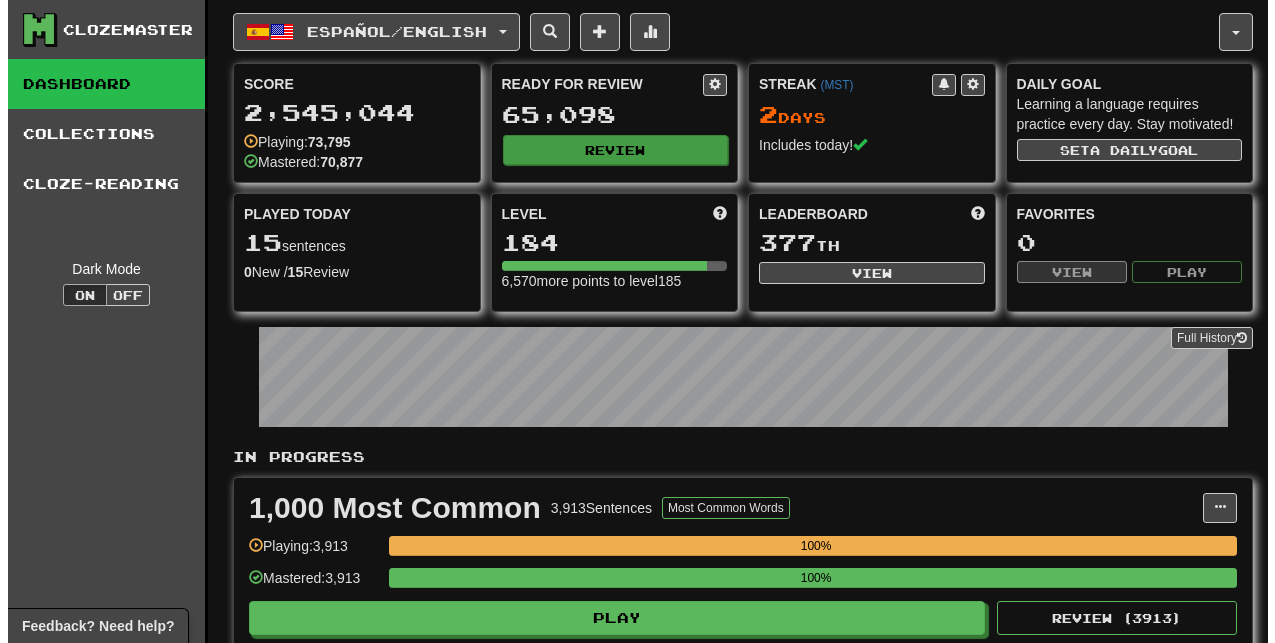 scroll, scrollTop: 0, scrollLeft: 0, axis: both 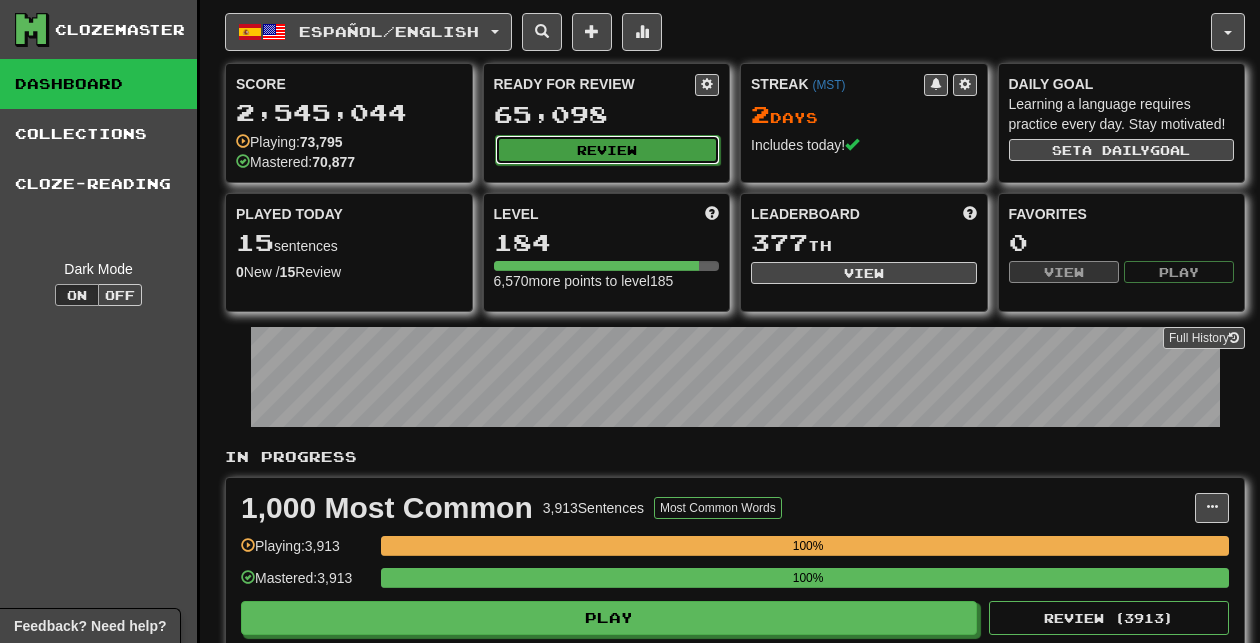 click on "Review" at bounding box center (608, 150) 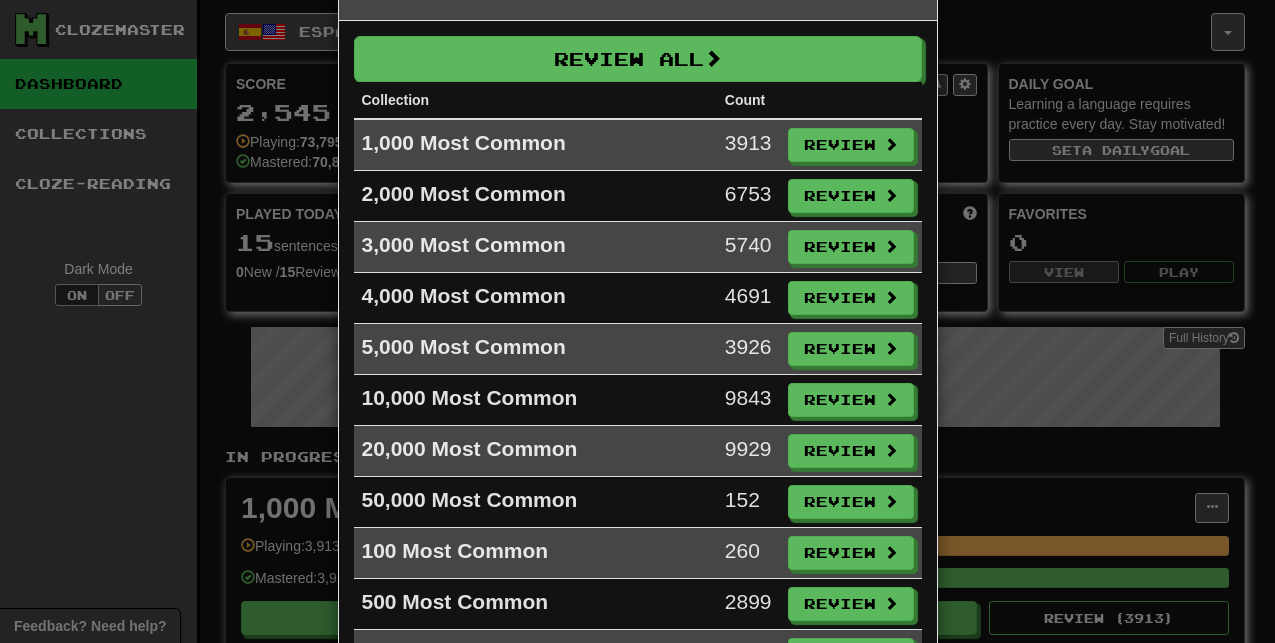 scroll, scrollTop: 475, scrollLeft: 0, axis: vertical 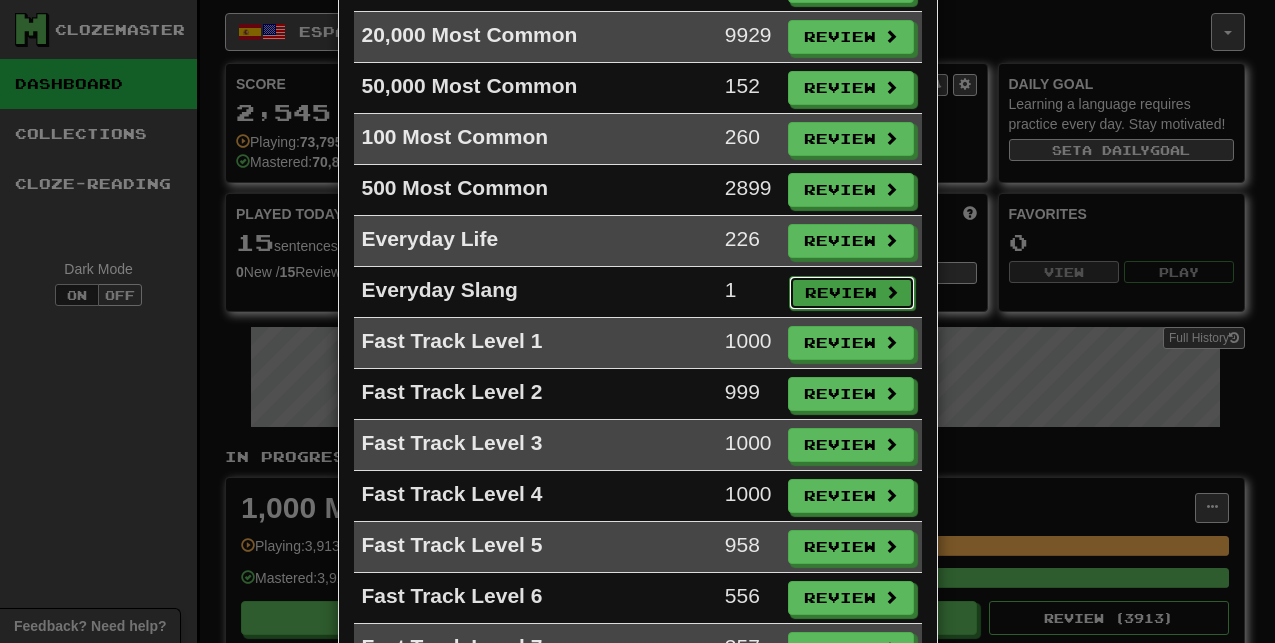 click on "Review" at bounding box center [852, 293] 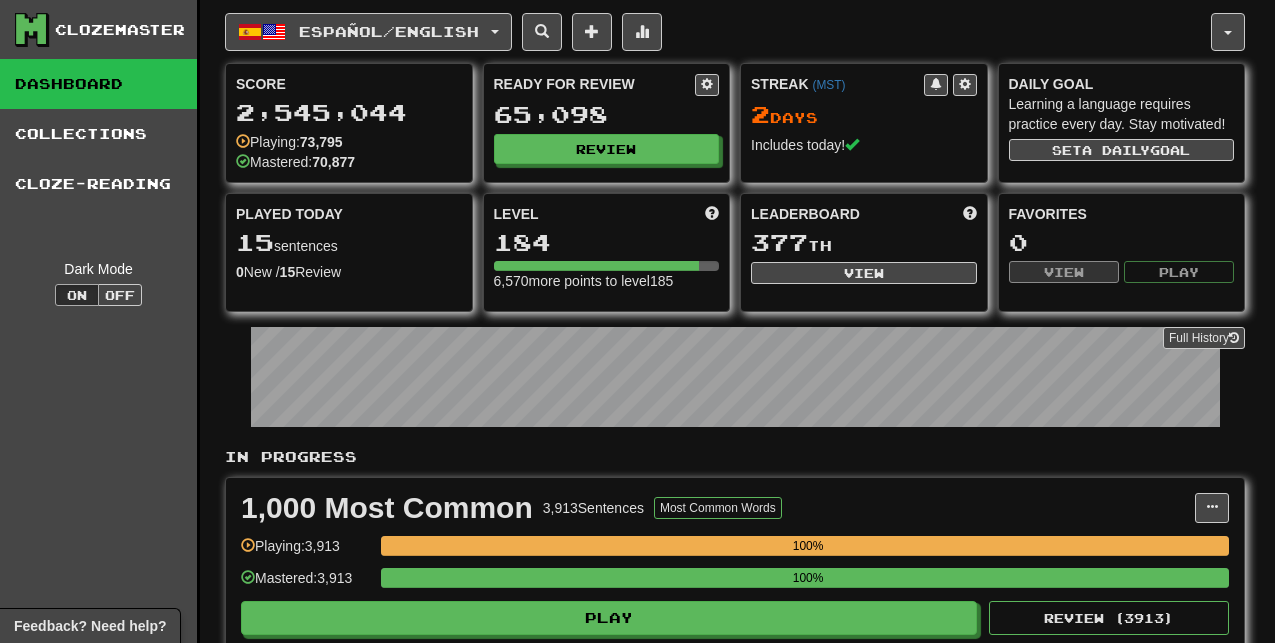 select on "**" 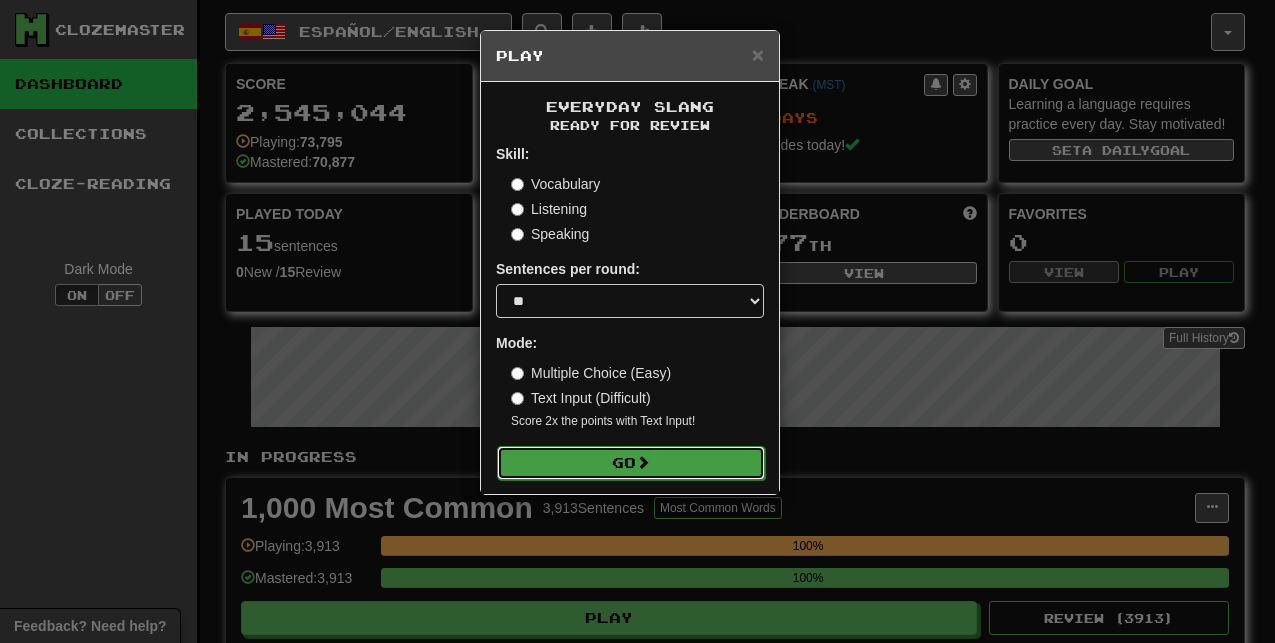 click on "Go" at bounding box center (631, 463) 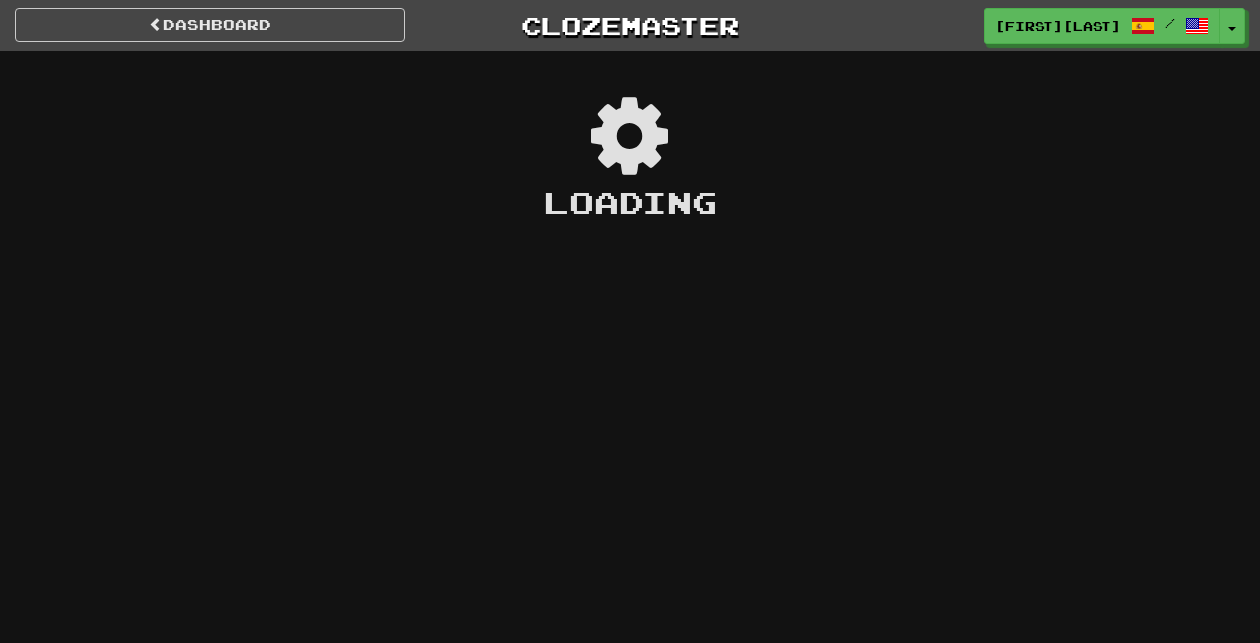 scroll, scrollTop: 0, scrollLeft: 0, axis: both 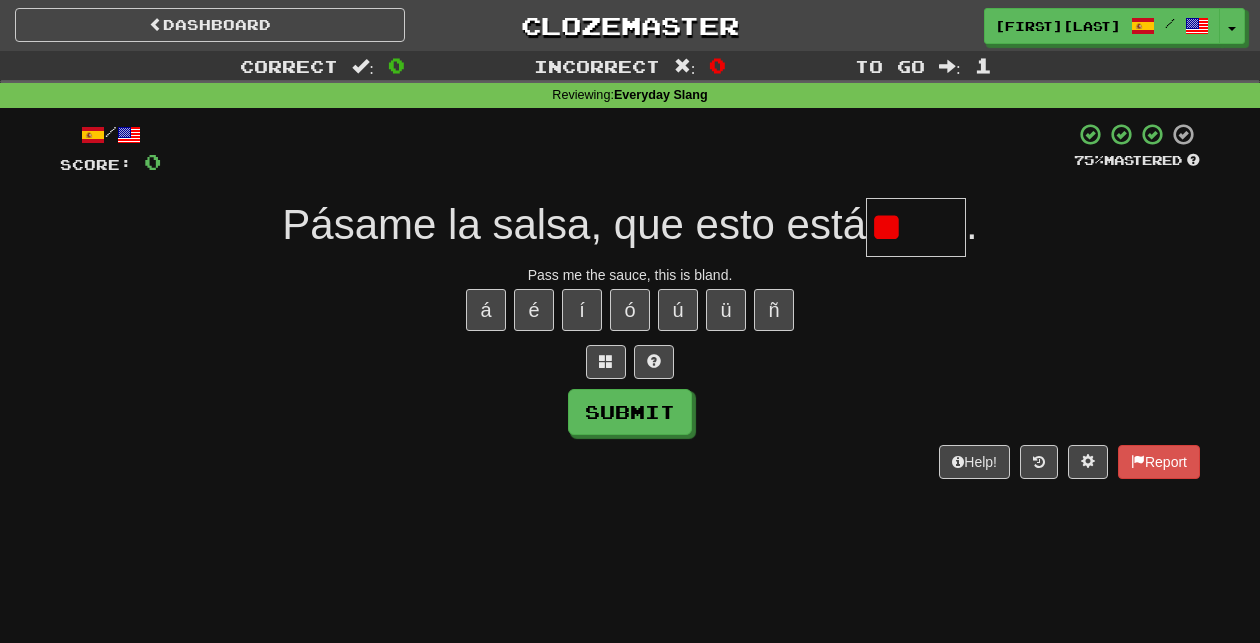 type on "*" 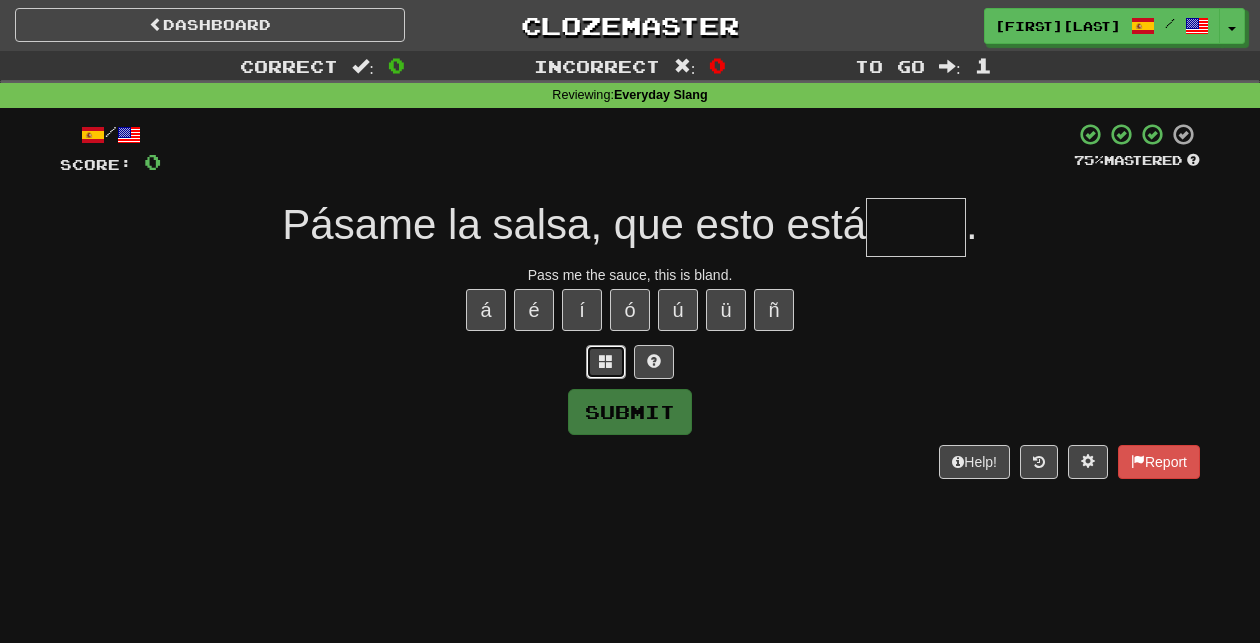 click at bounding box center [606, 362] 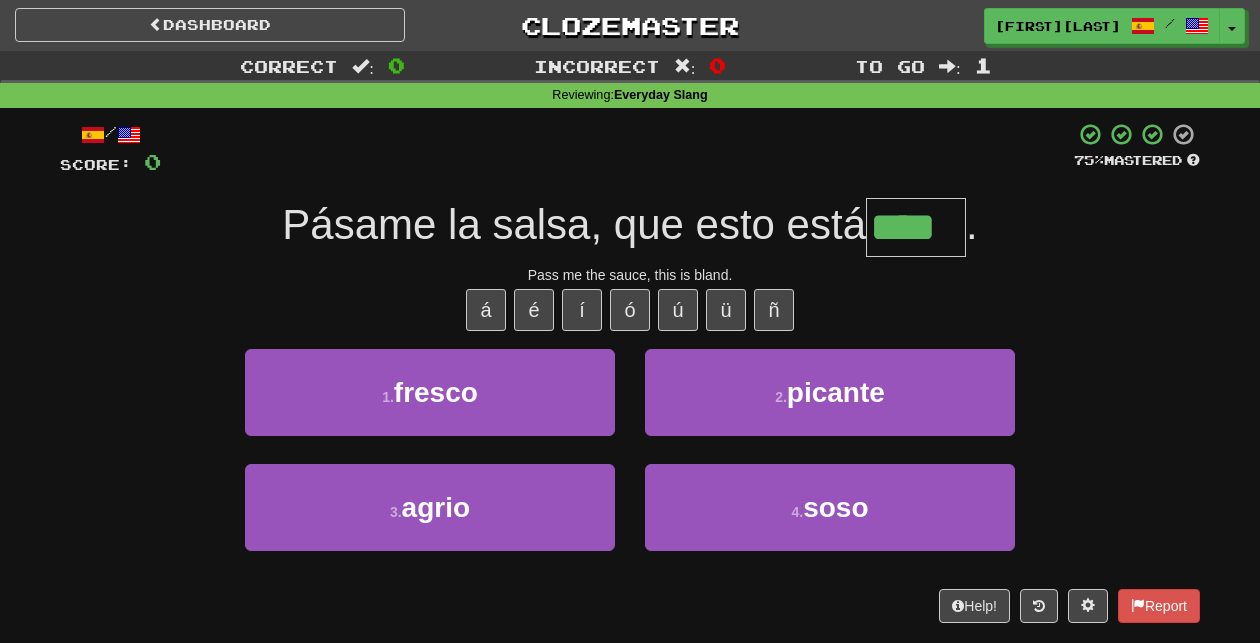 type on "****" 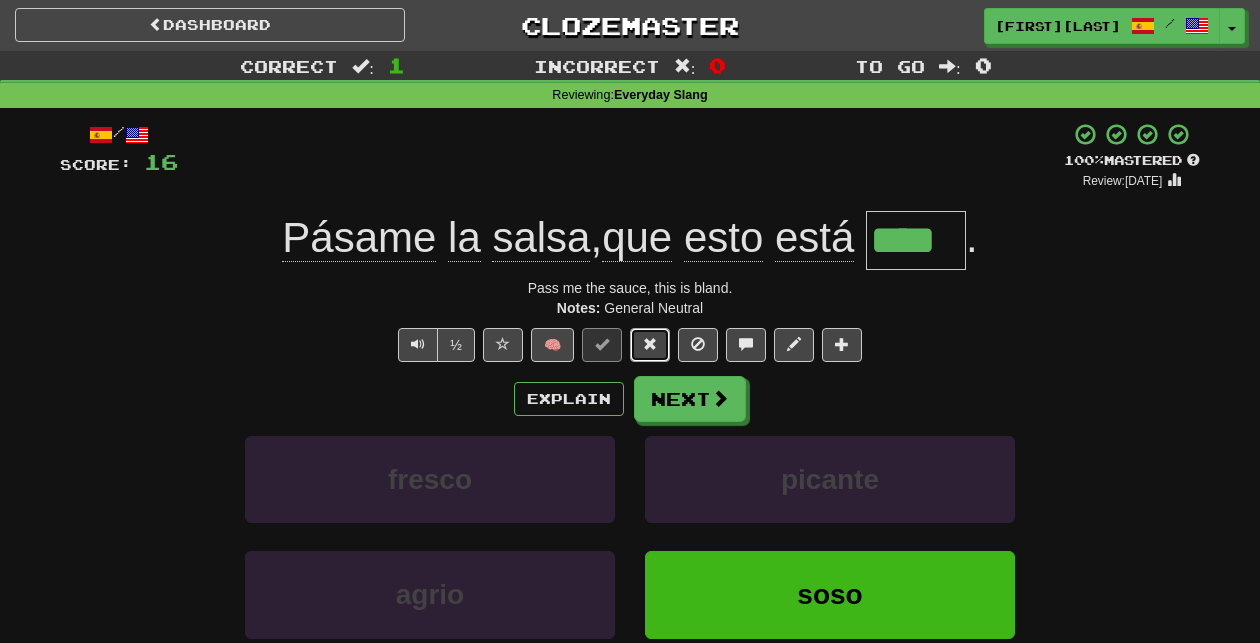 click at bounding box center (650, 344) 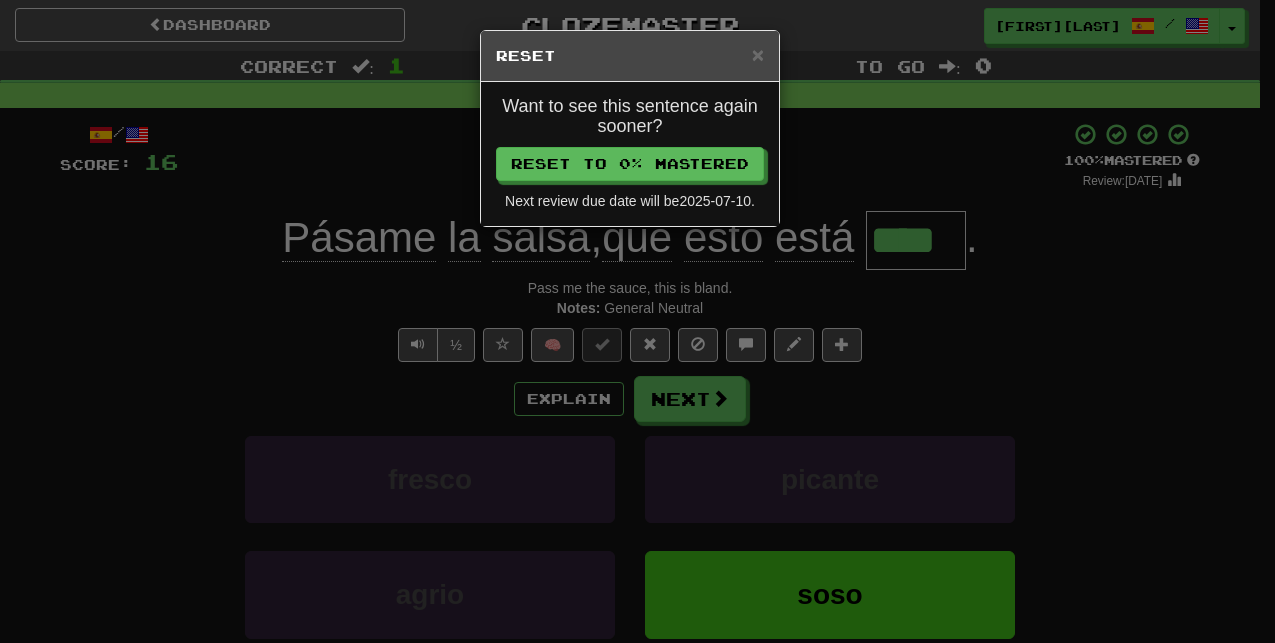 click on "Want to see this sentence again sooner? Reset to 0% Mastered Next review due date will be  2025-07-10 ." at bounding box center (630, 154) 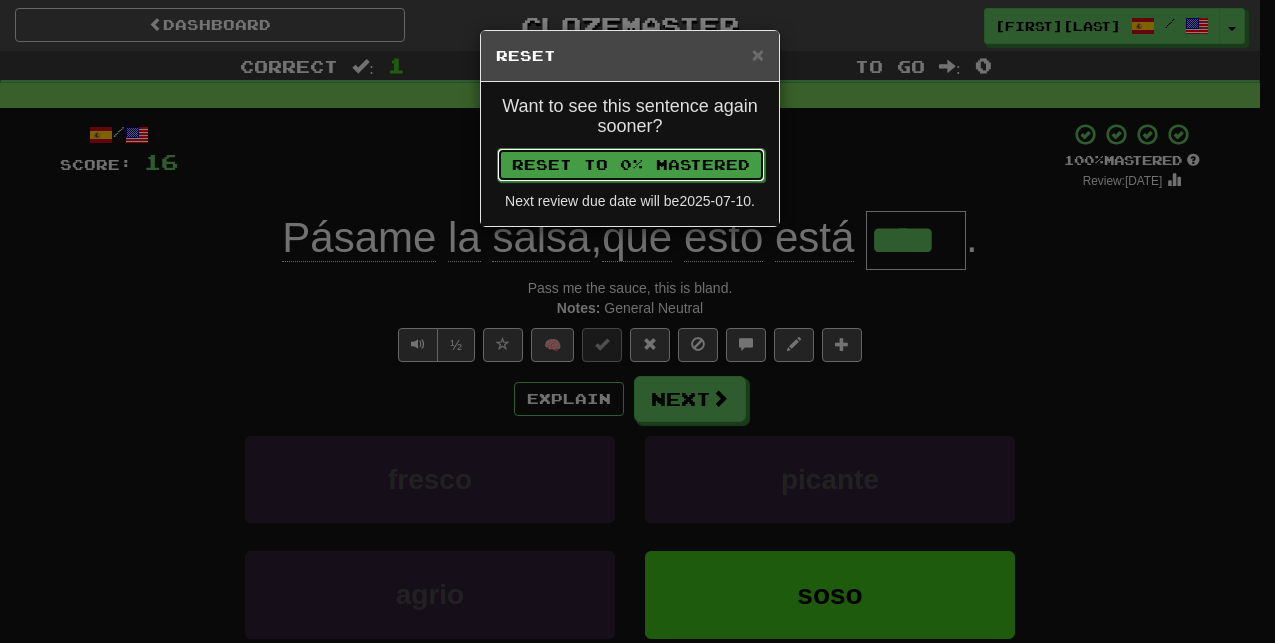 click on "Reset to 0% Mastered" at bounding box center (631, 165) 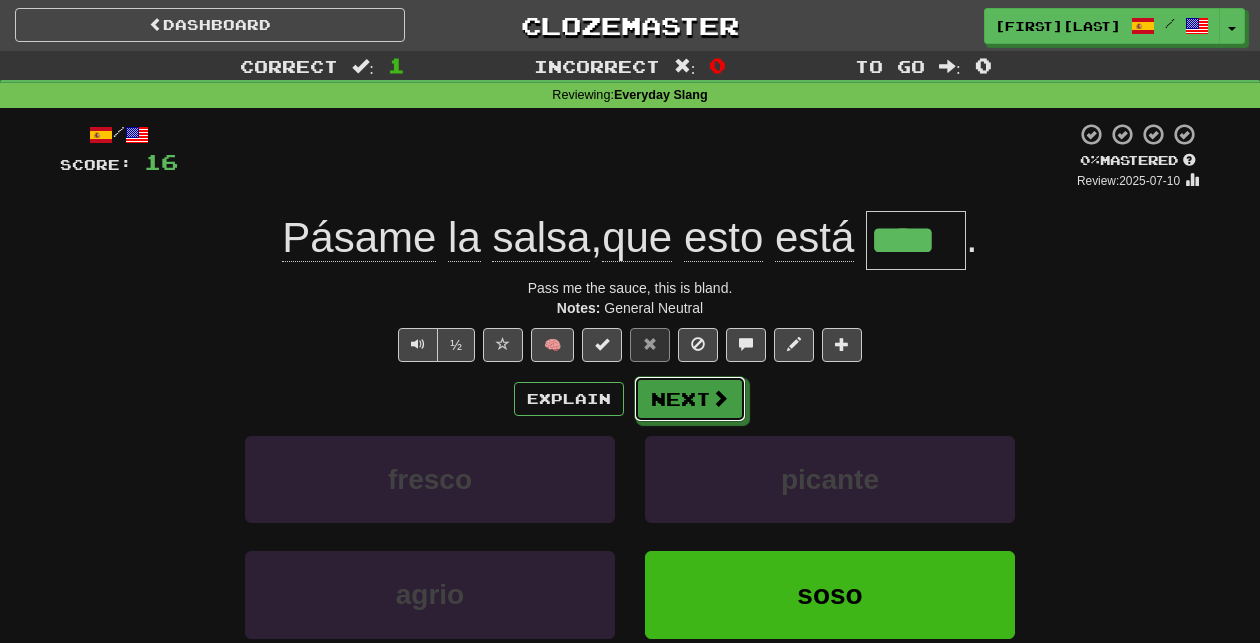 click on "Next" at bounding box center (690, 399) 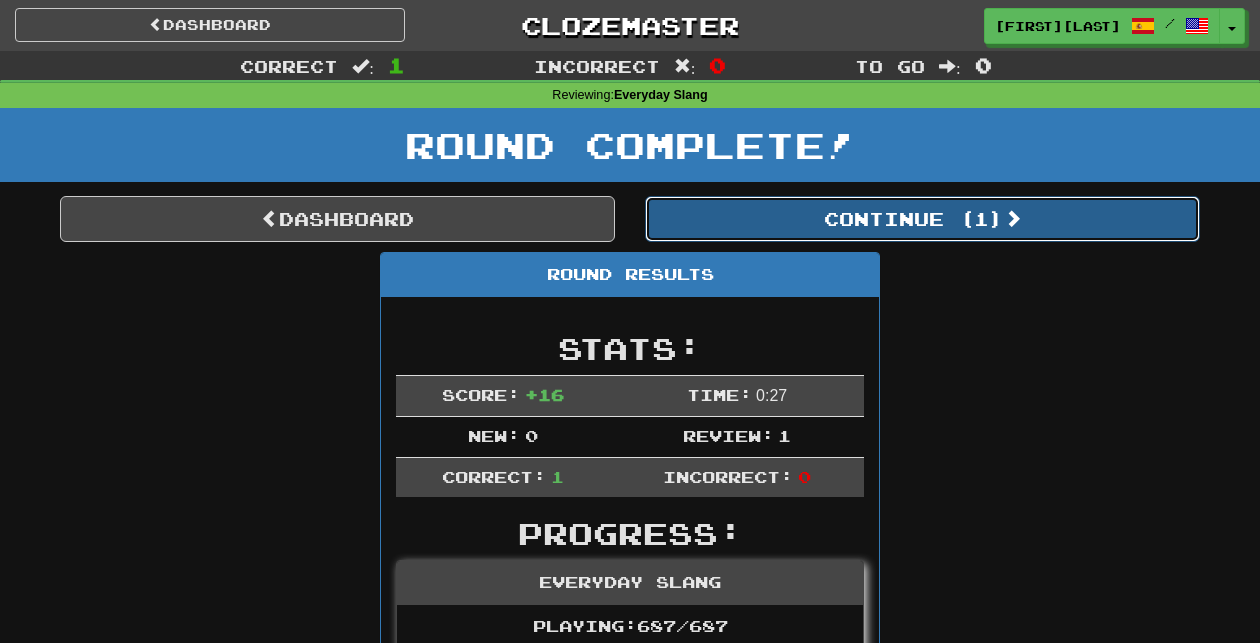 click on "Continue ( 1 )" at bounding box center [922, 219] 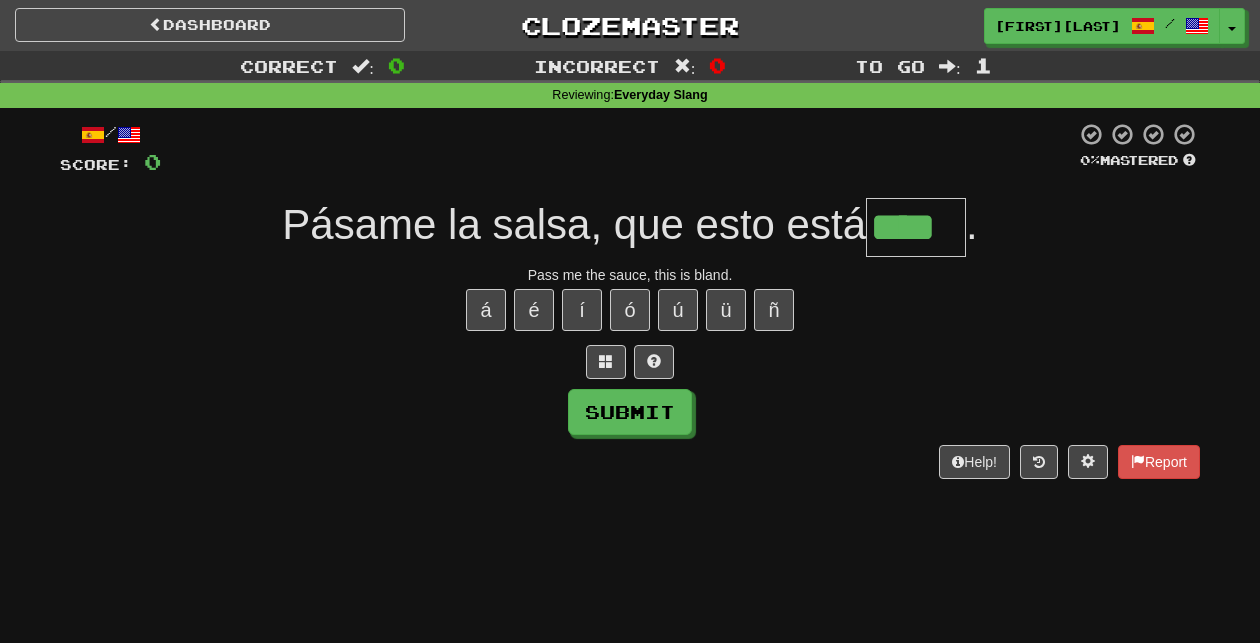 type on "****" 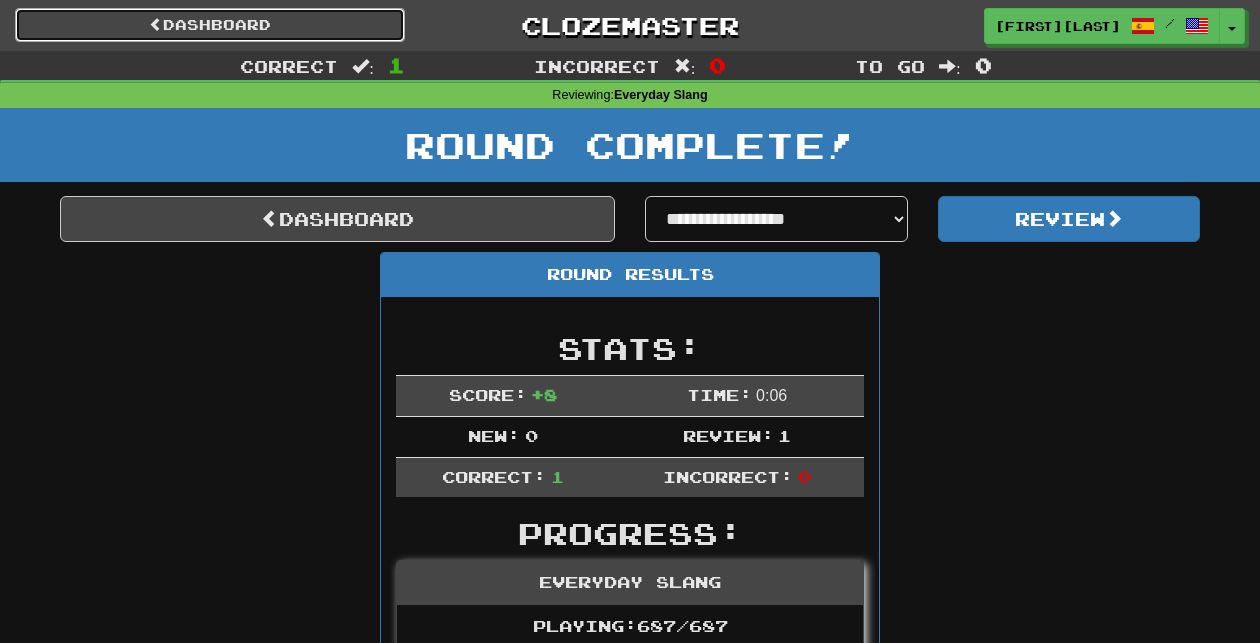 click on "Dashboard" at bounding box center (210, 25) 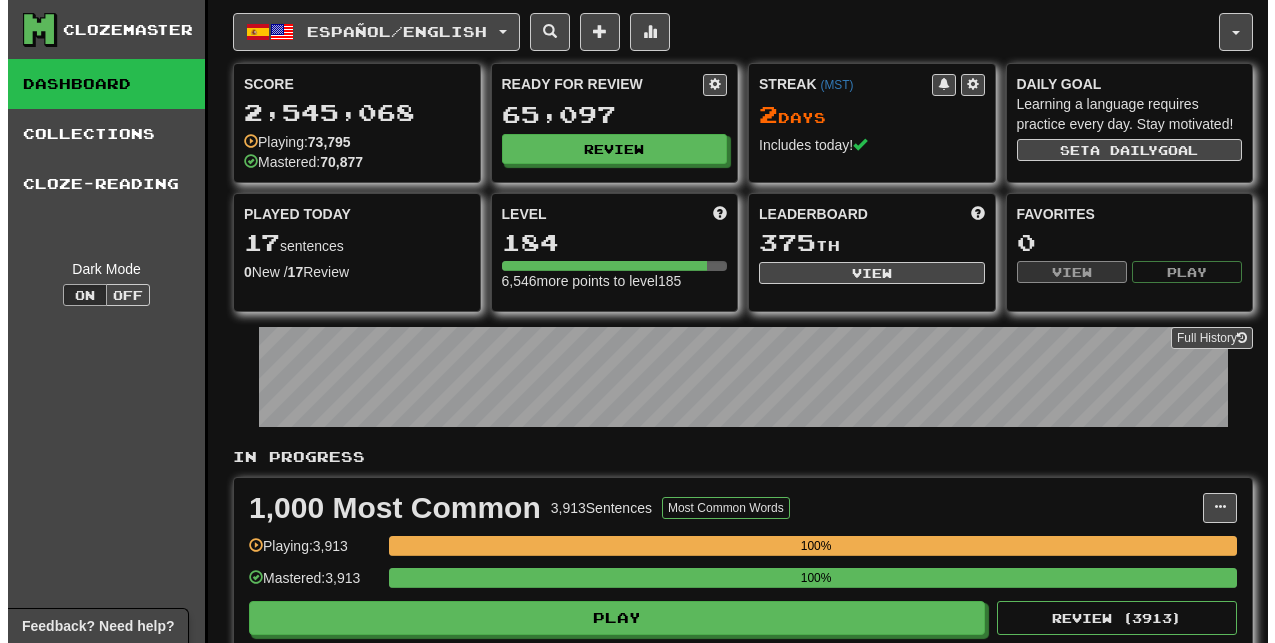 scroll, scrollTop: 0, scrollLeft: 0, axis: both 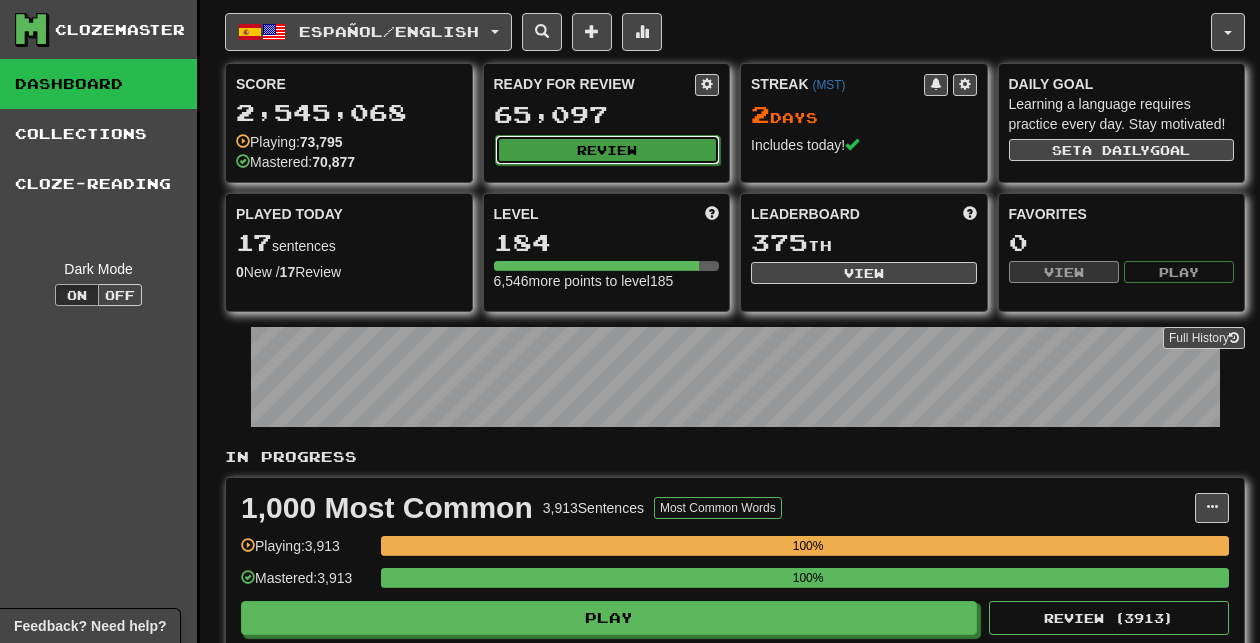 click on "Review" at bounding box center (608, 150) 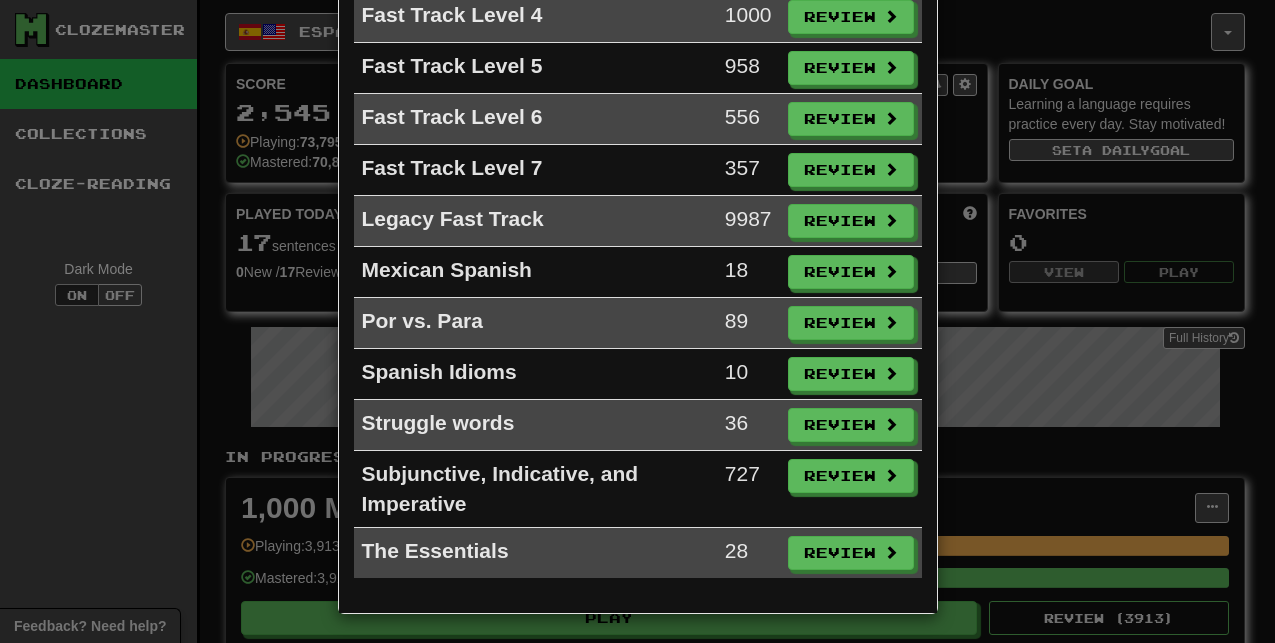 scroll, scrollTop: 904, scrollLeft: 0, axis: vertical 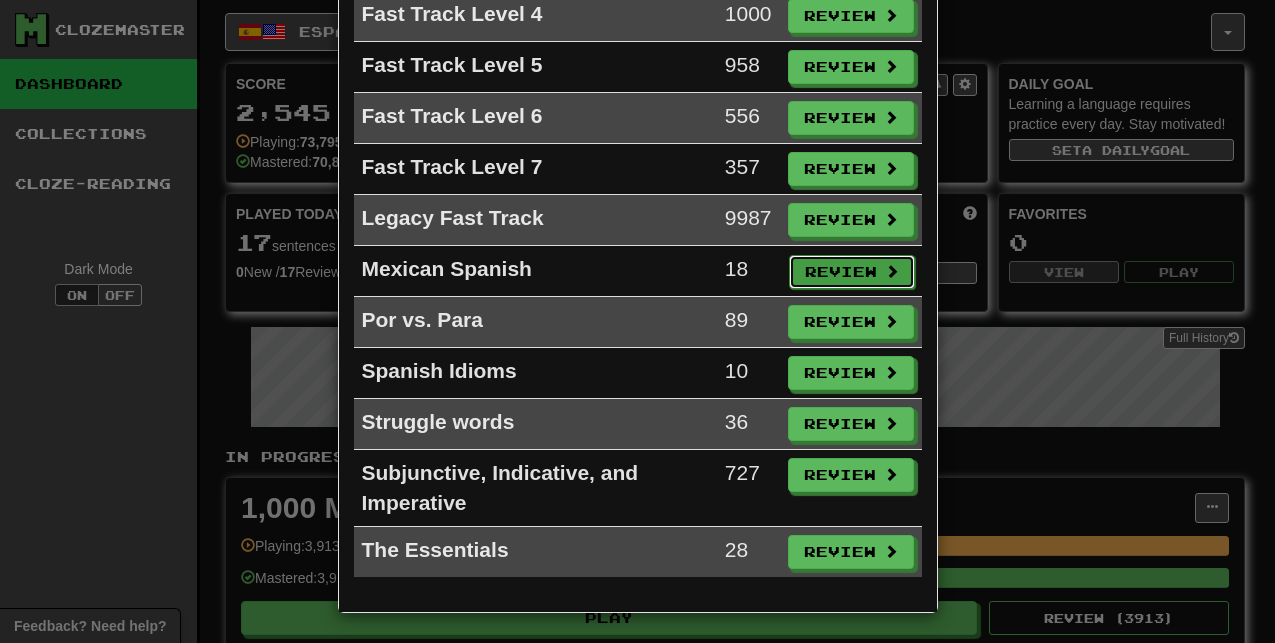 click on "Review" at bounding box center (852, 272) 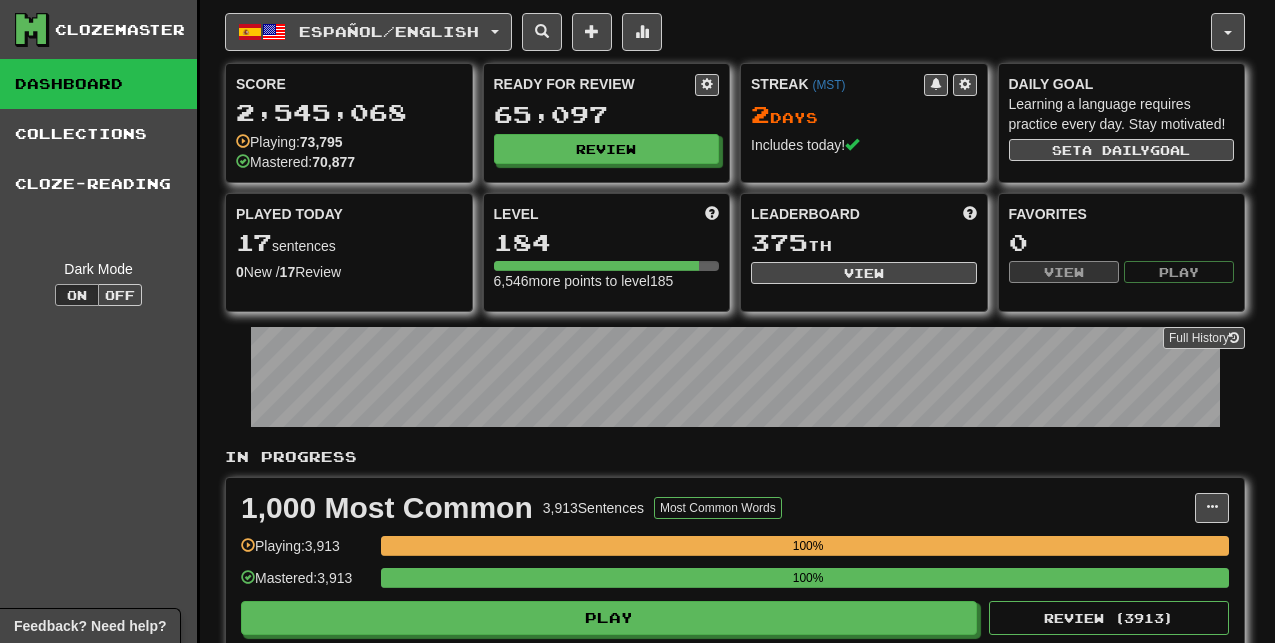 select on "**" 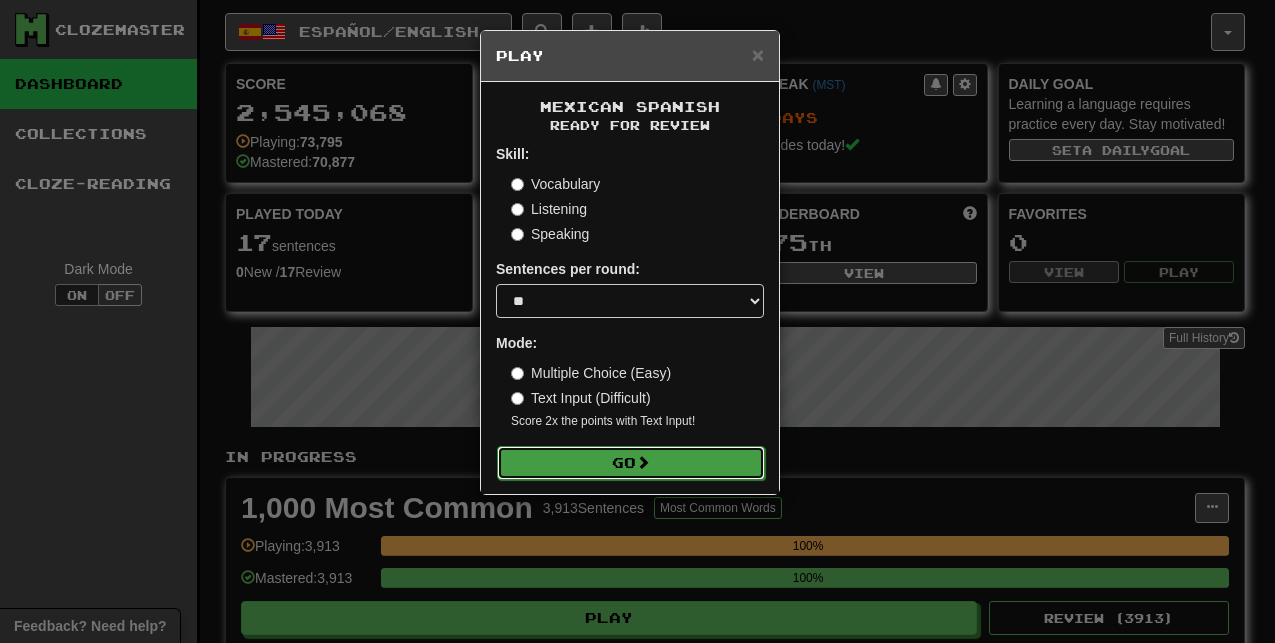 click on "Go" at bounding box center [631, 463] 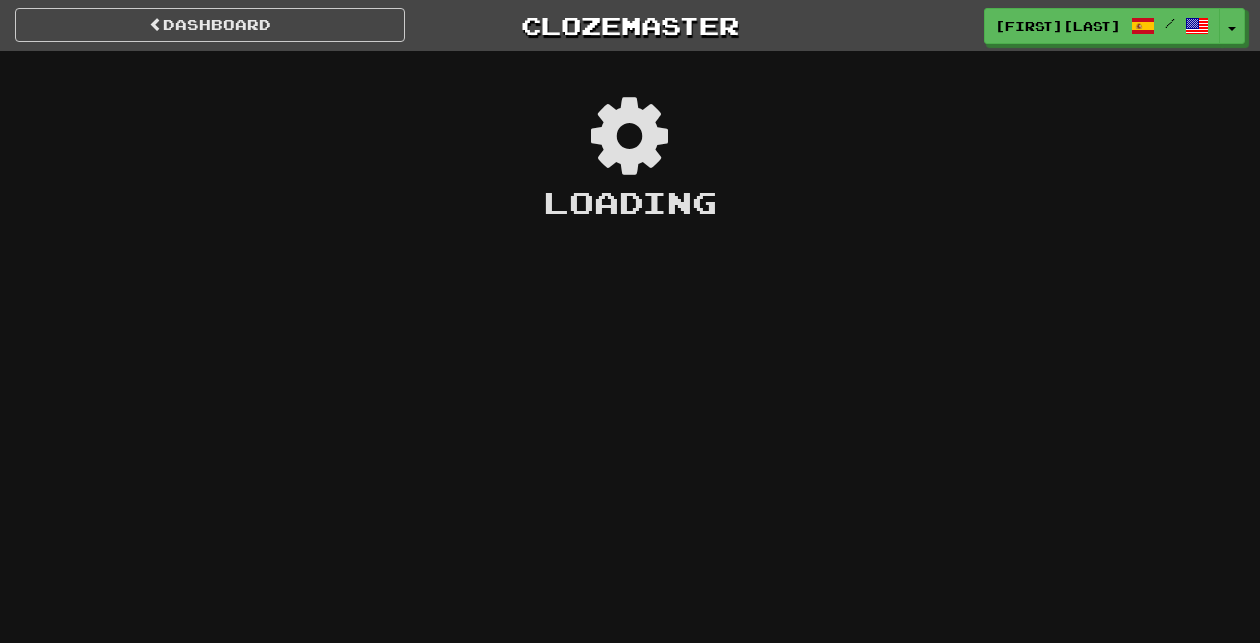 scroll, scrollTop: 0, scrollLeft: 0, axis: both 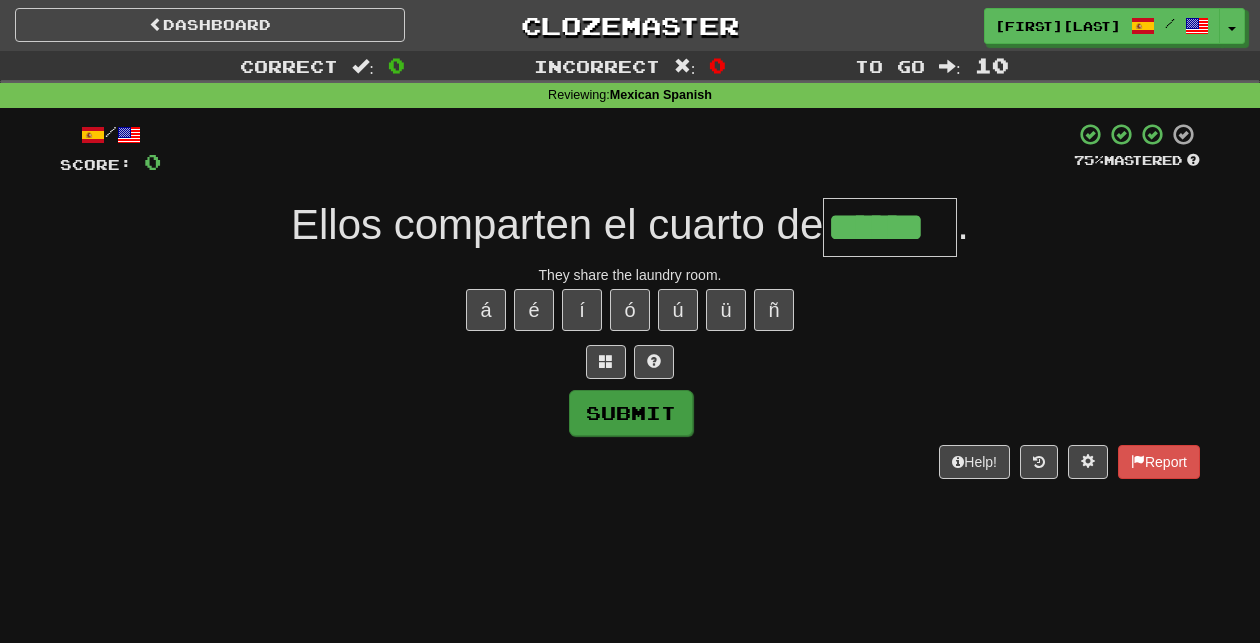 type on "******" 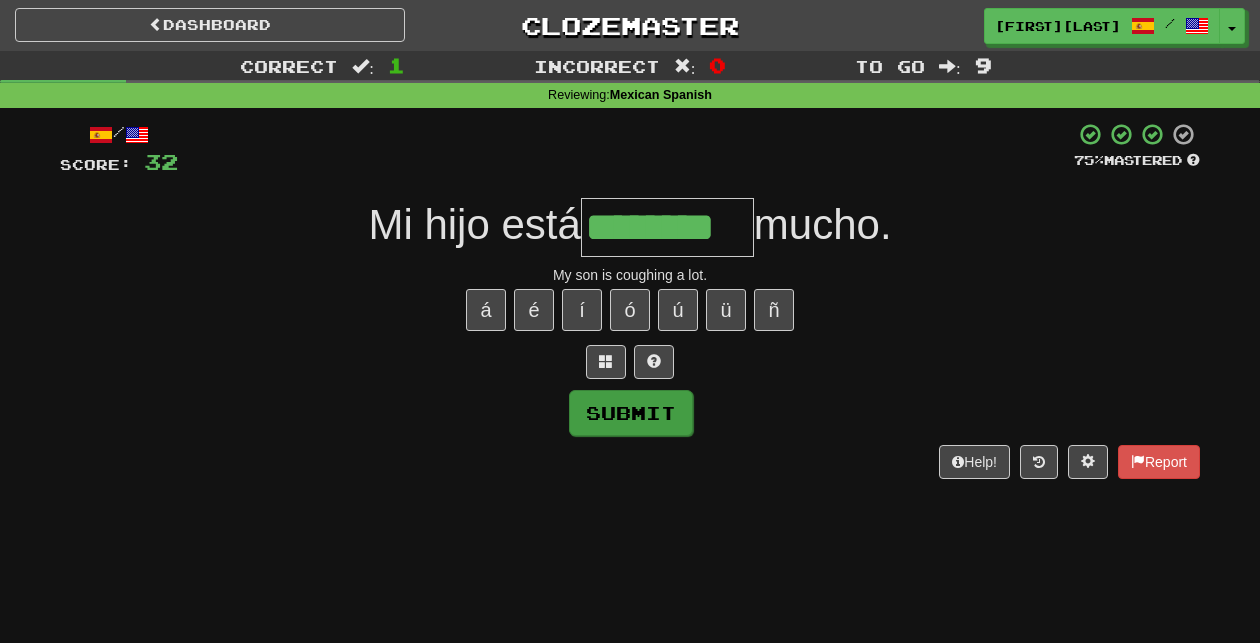 type on "********" 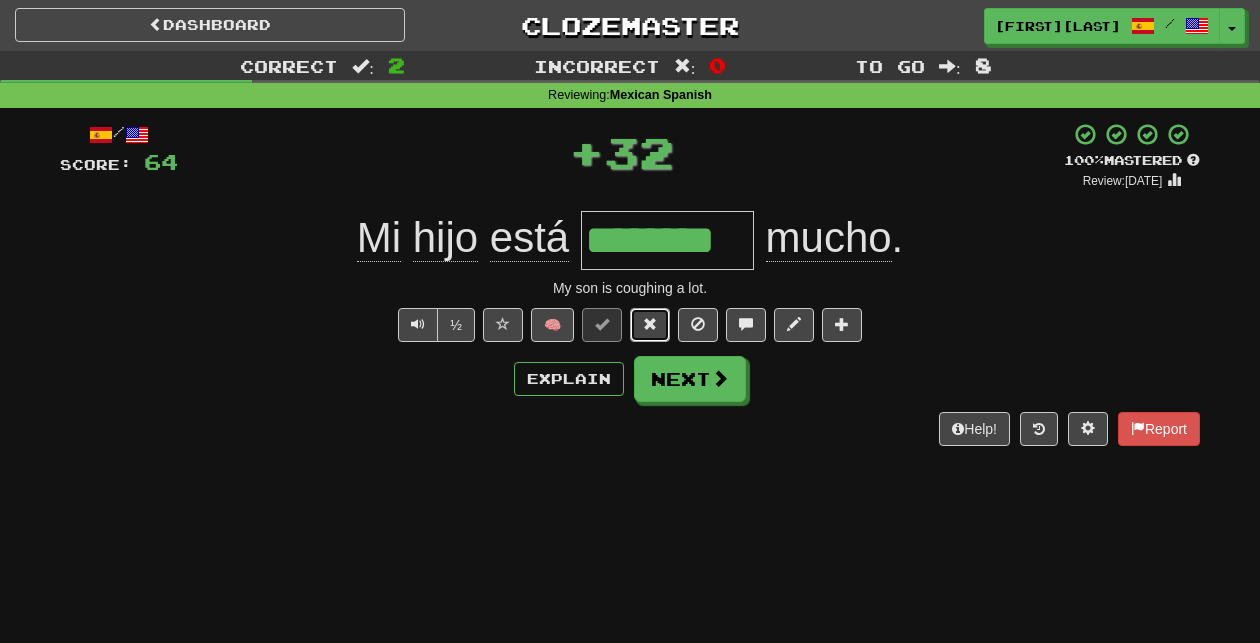 click at bounding box center [650, 324] 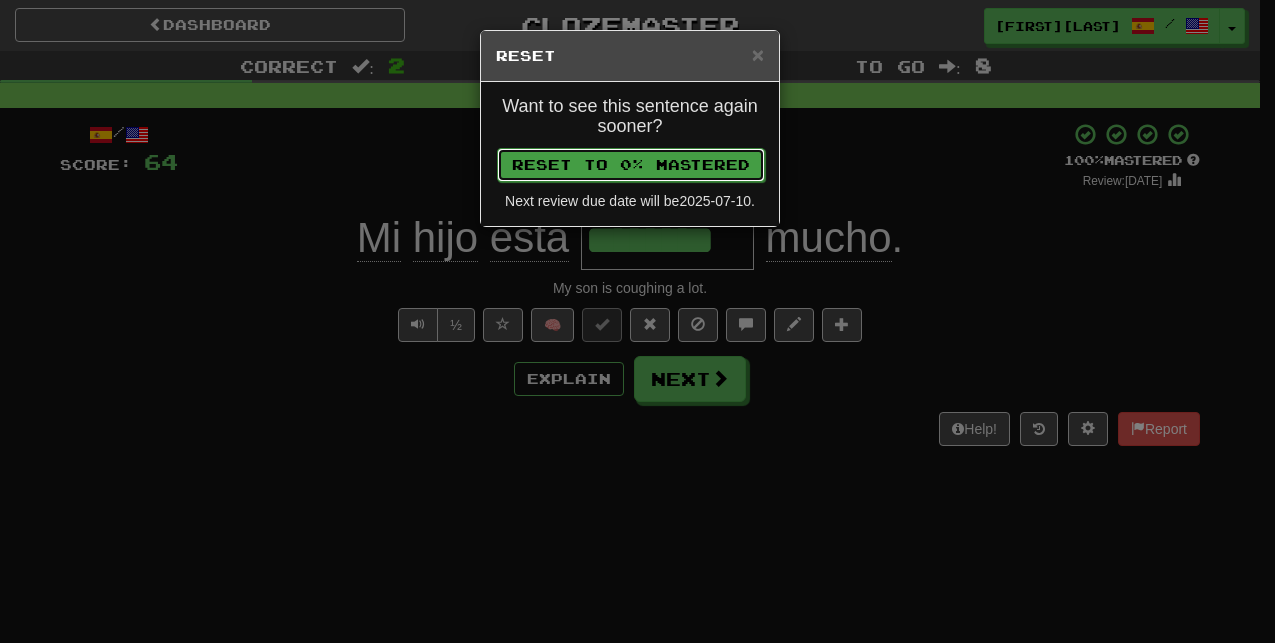 click on "Reset to 0% Mastered" at bounding box center [631, 165] 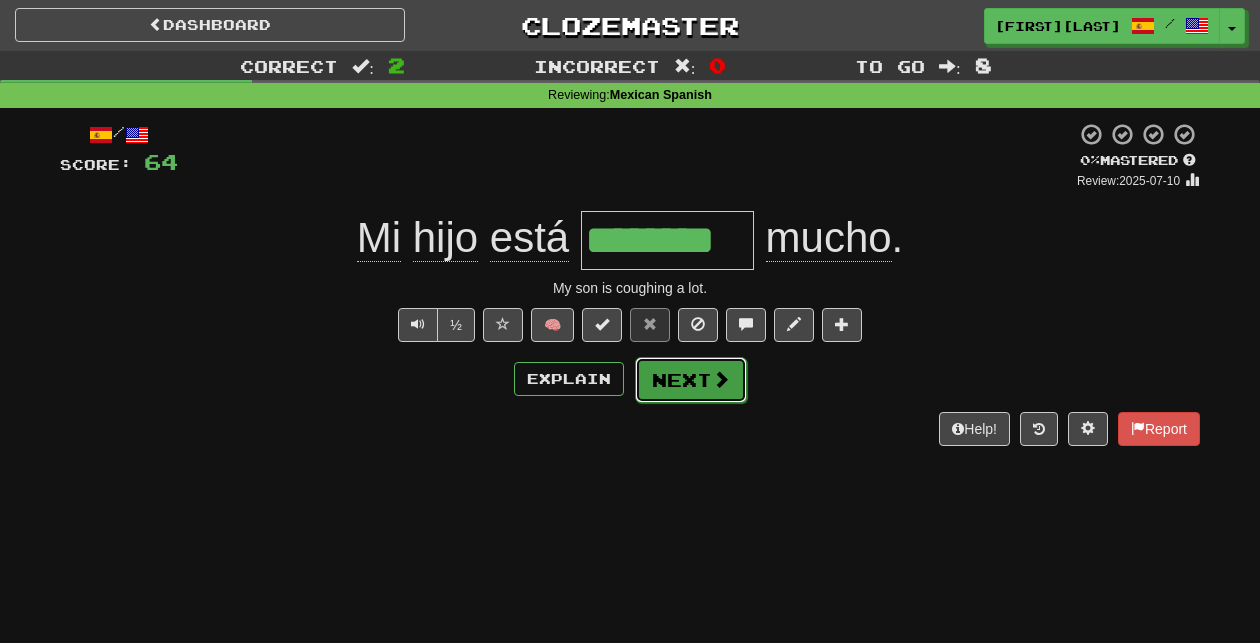 click at bounding box center [721, 379] 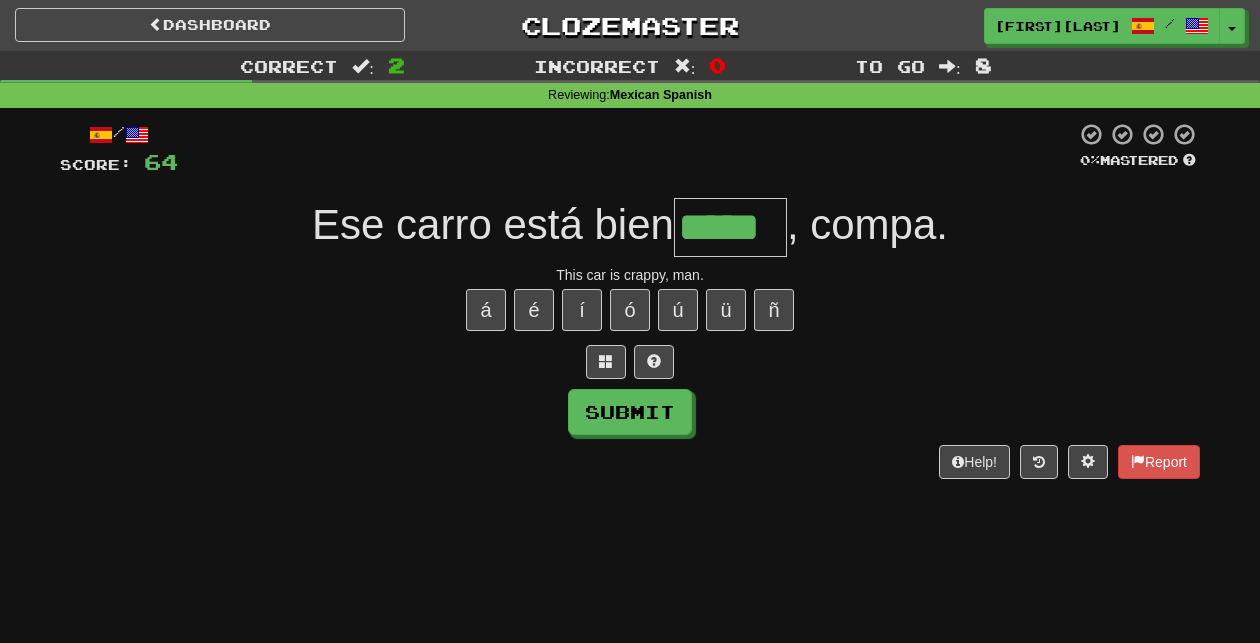 type on "*****" 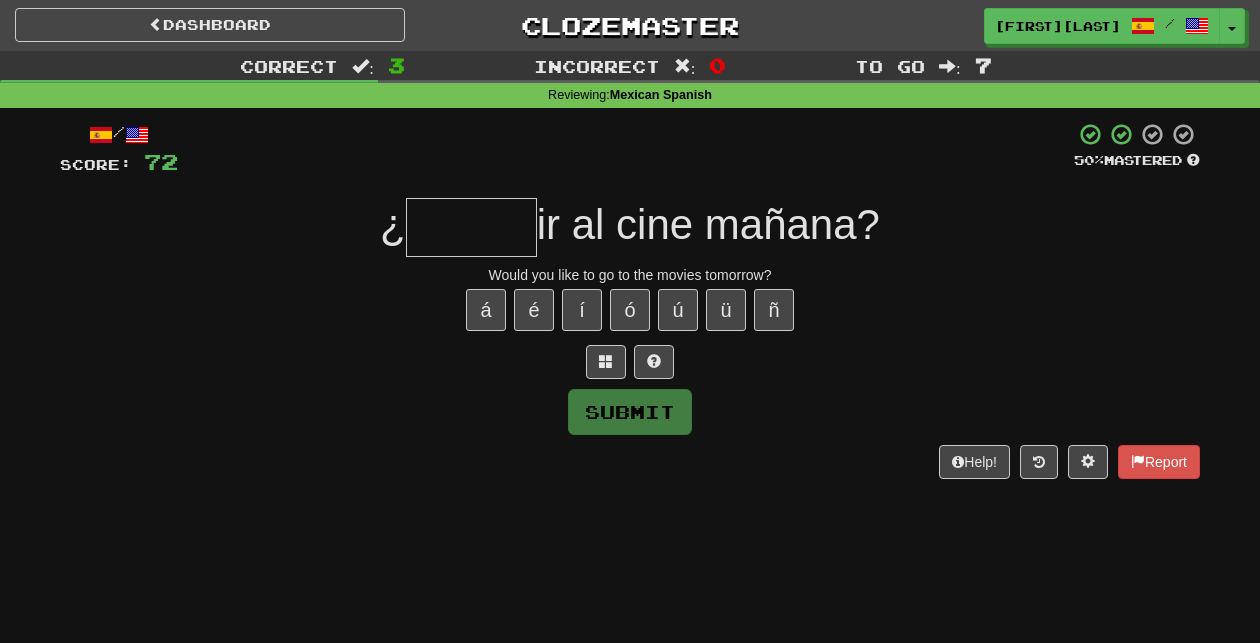 type on "*" 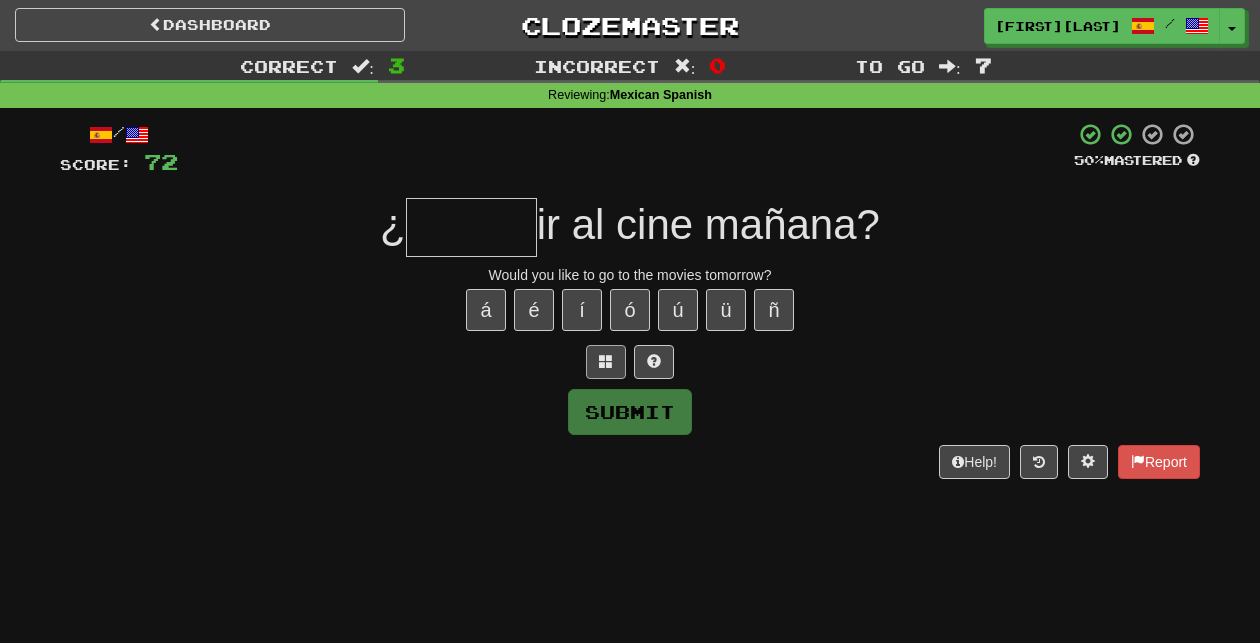 type on "*" 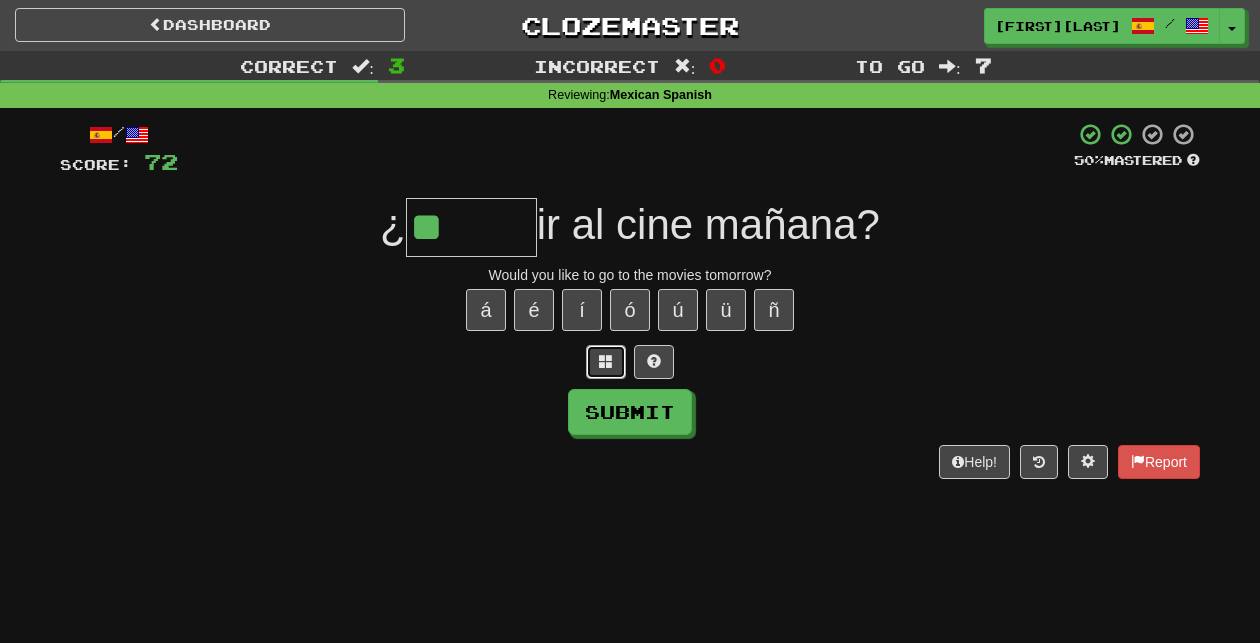 click at bounding box center [606, 361] 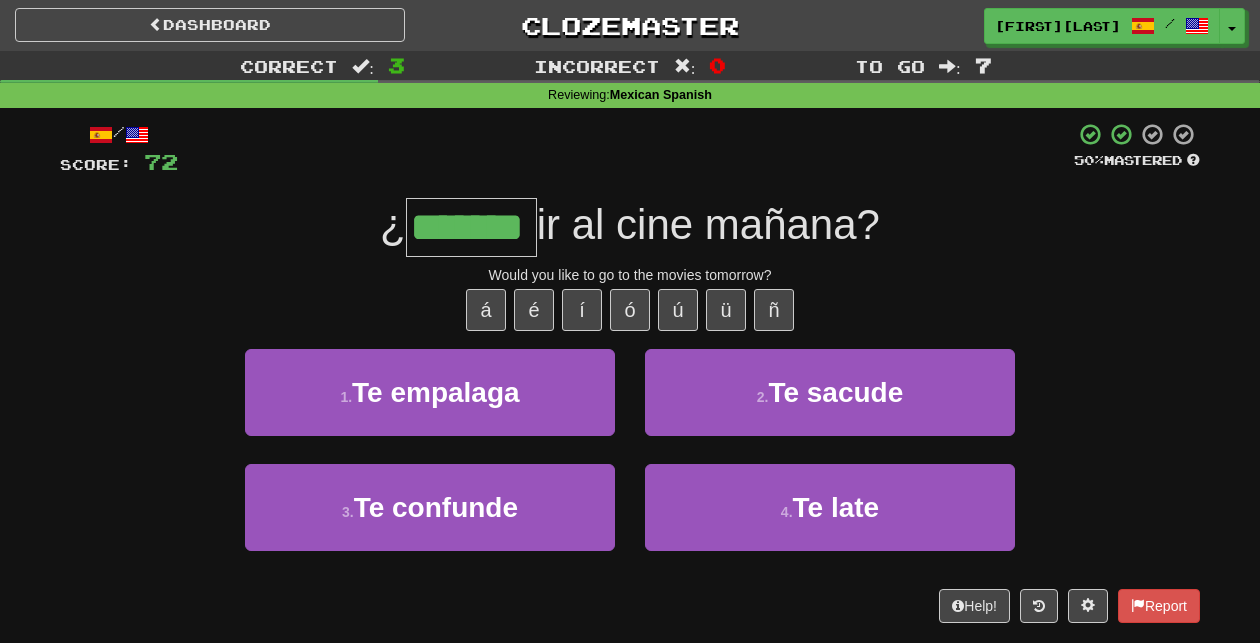 type on "*******" 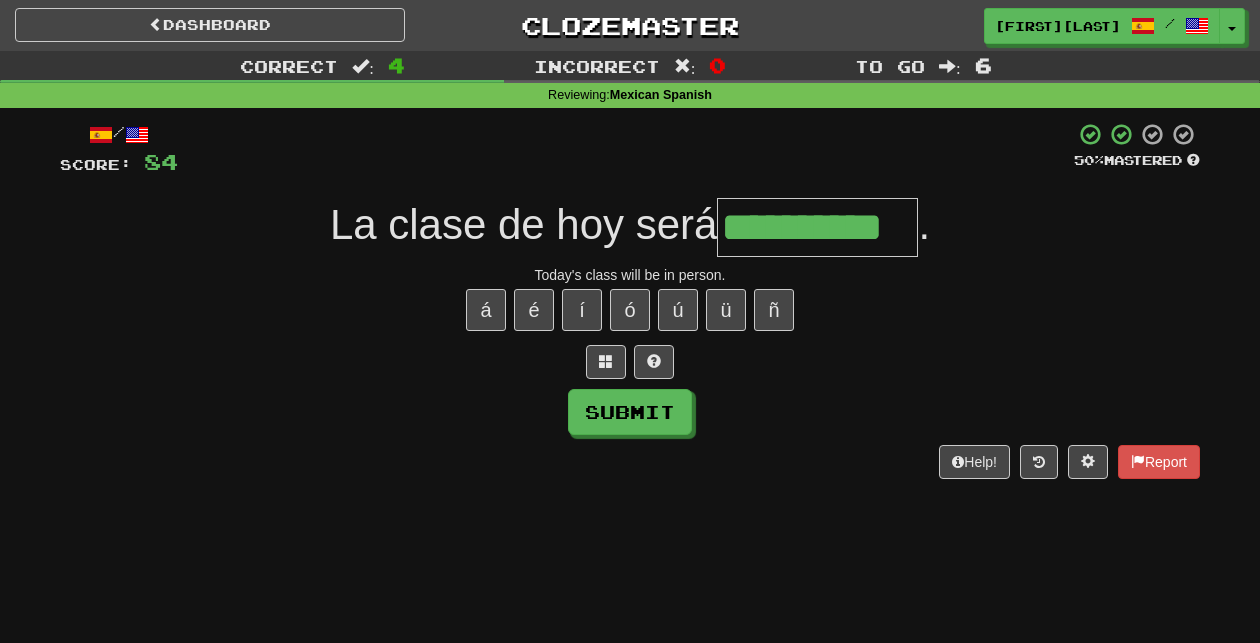 type on "**********" 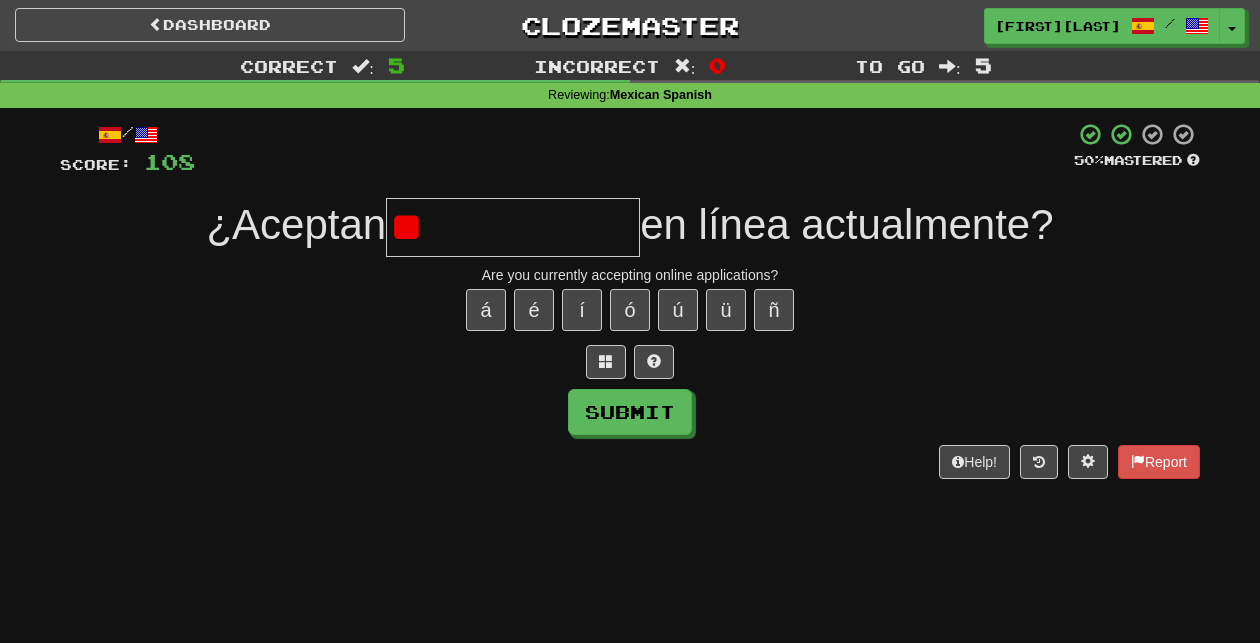 type on "*" 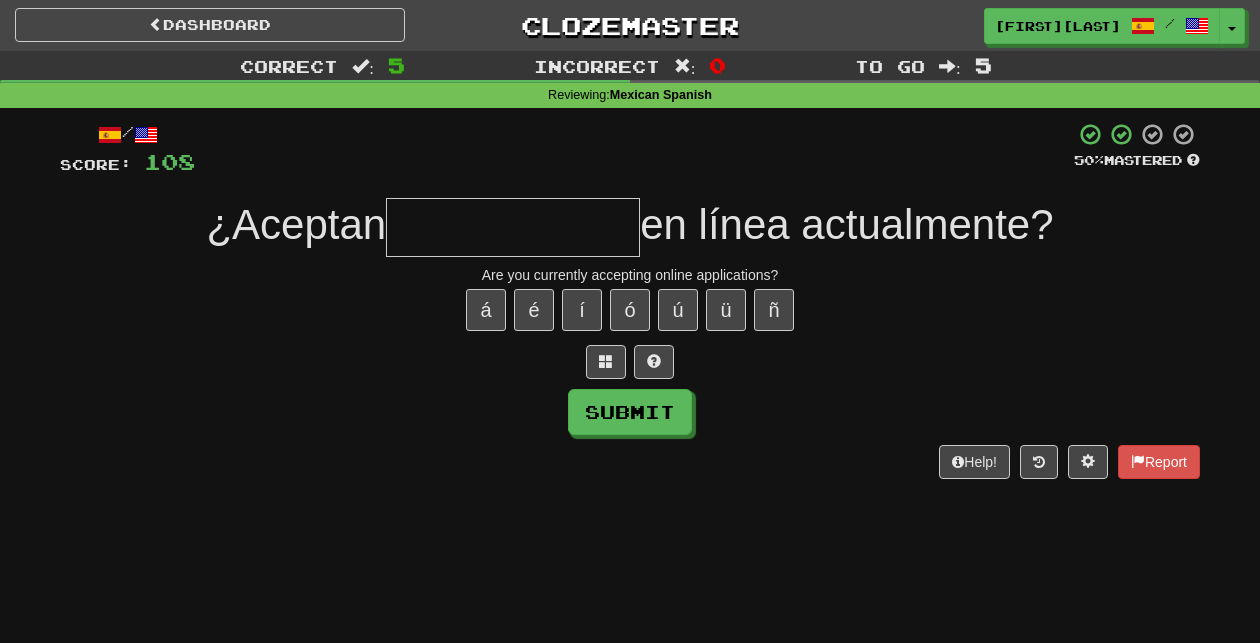 type on "*" 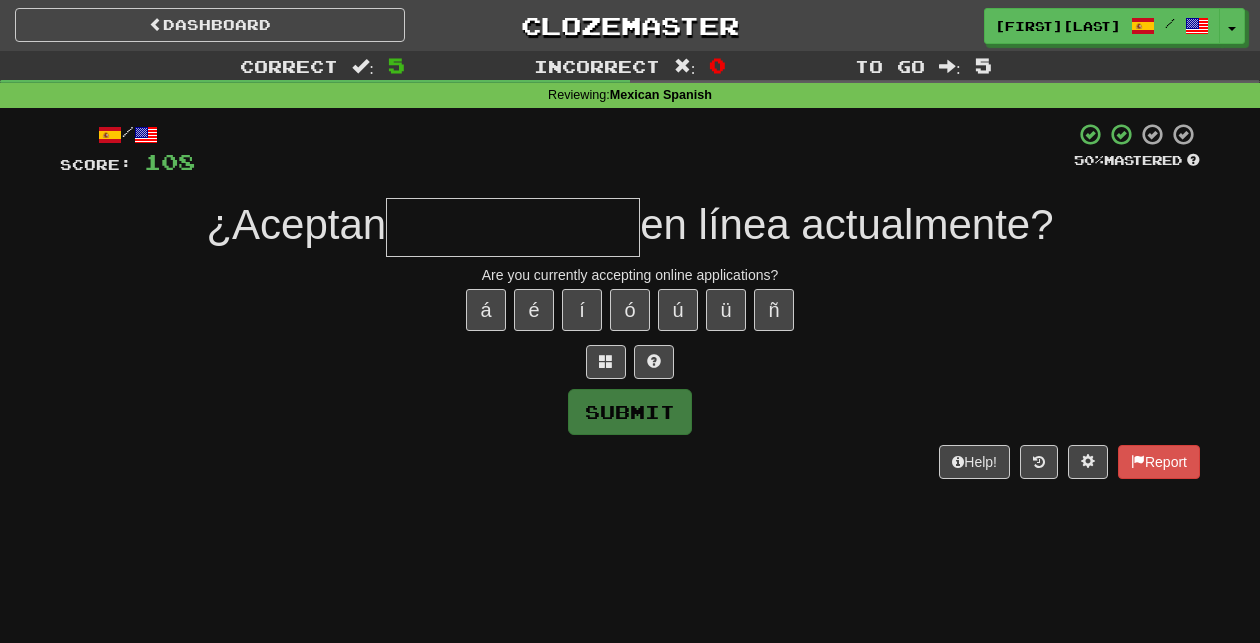 type on "*" 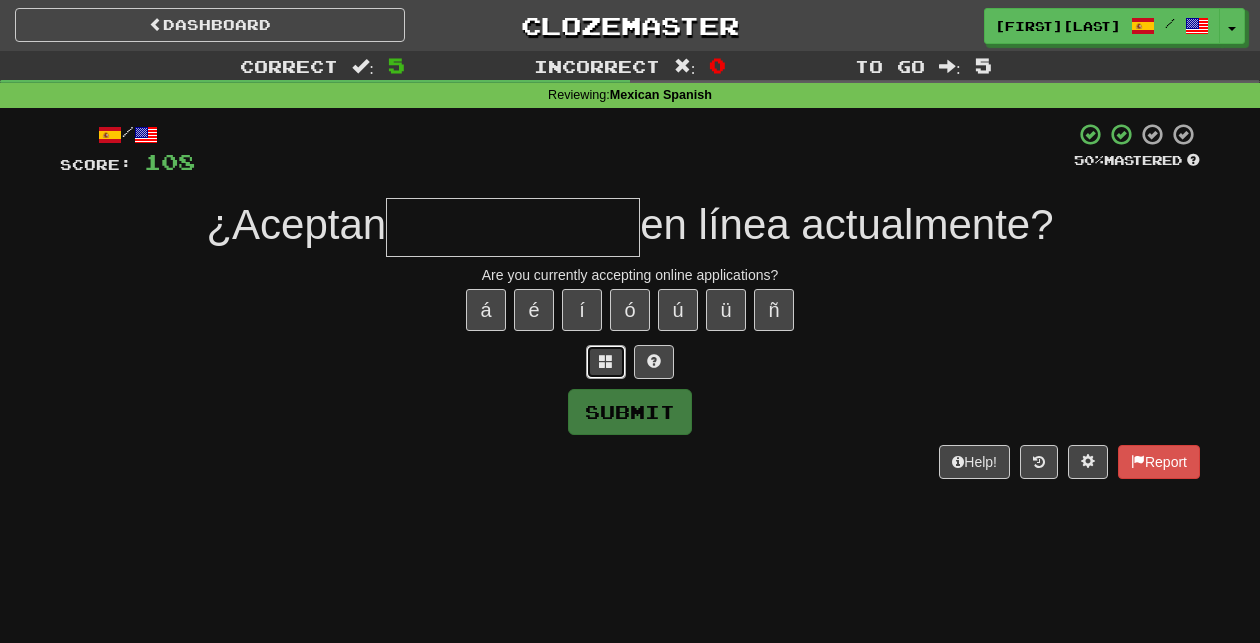 click at bounding box center [606, 361] 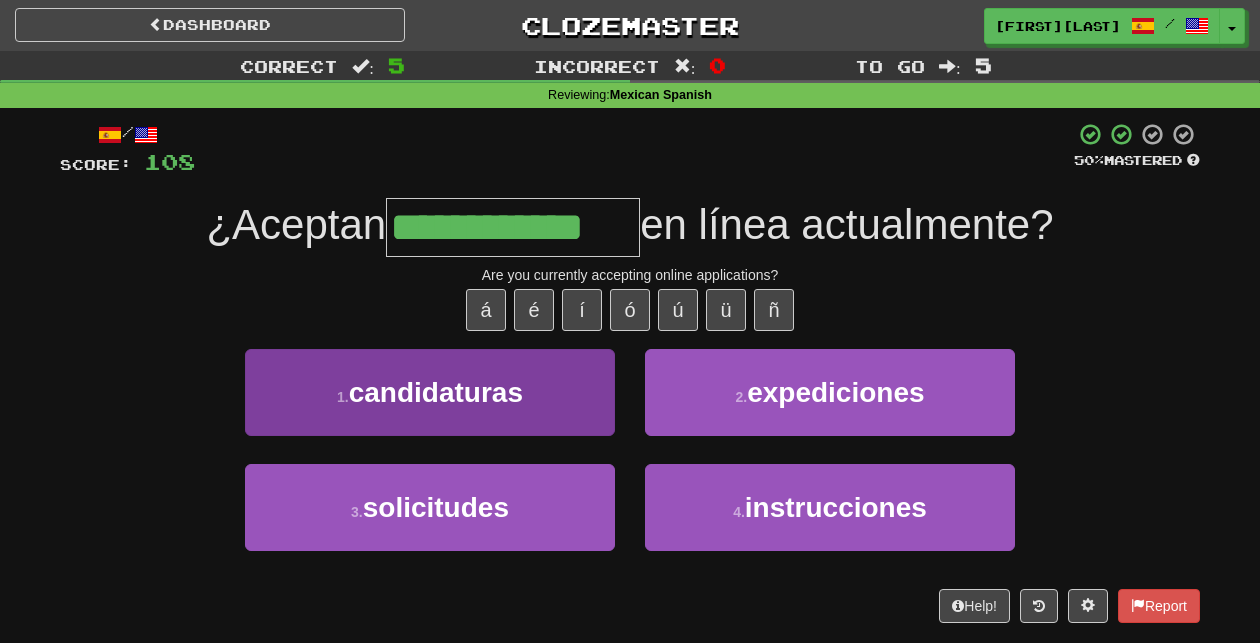 type on "**********" 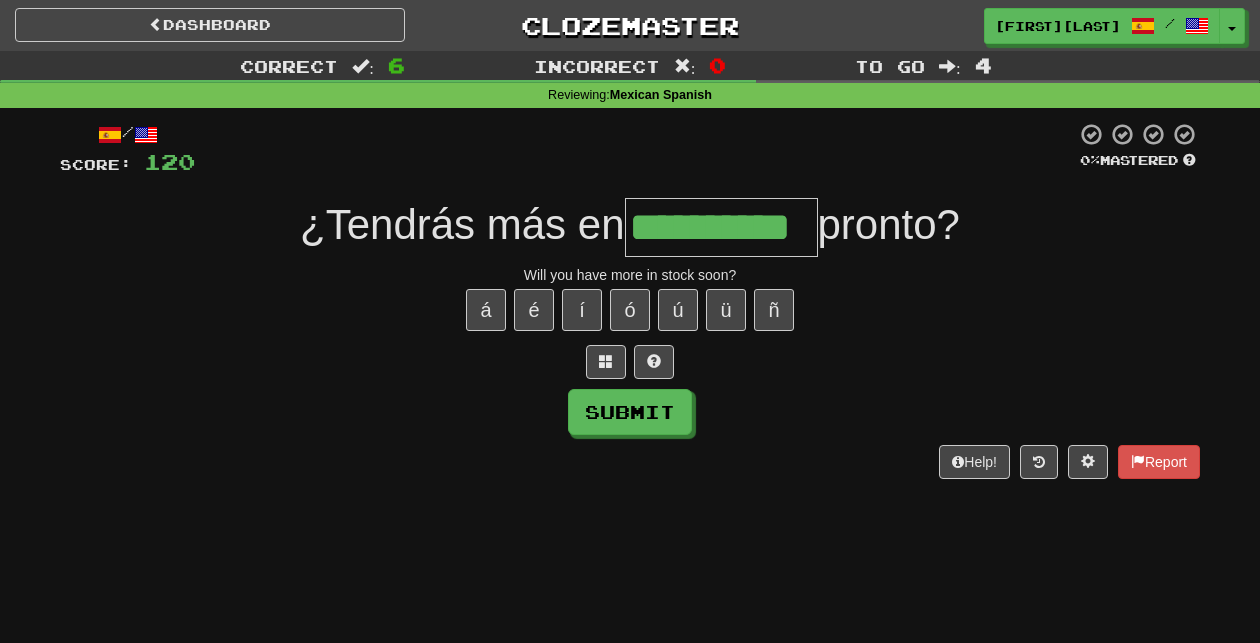 type on "**********" 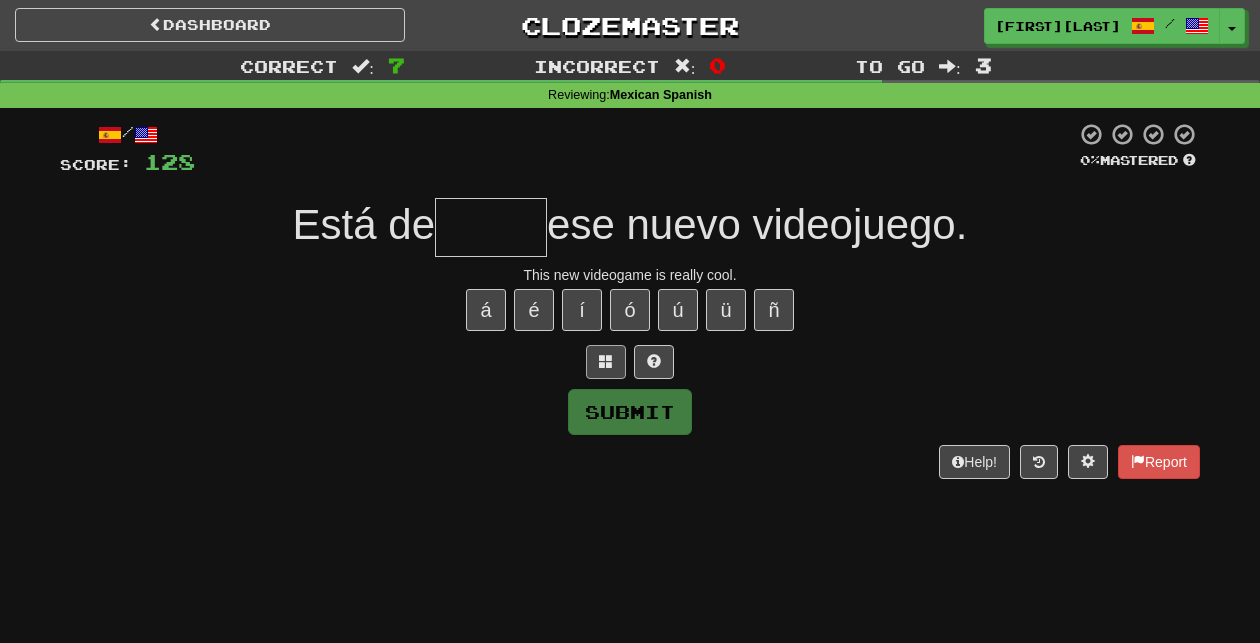 type on "*" 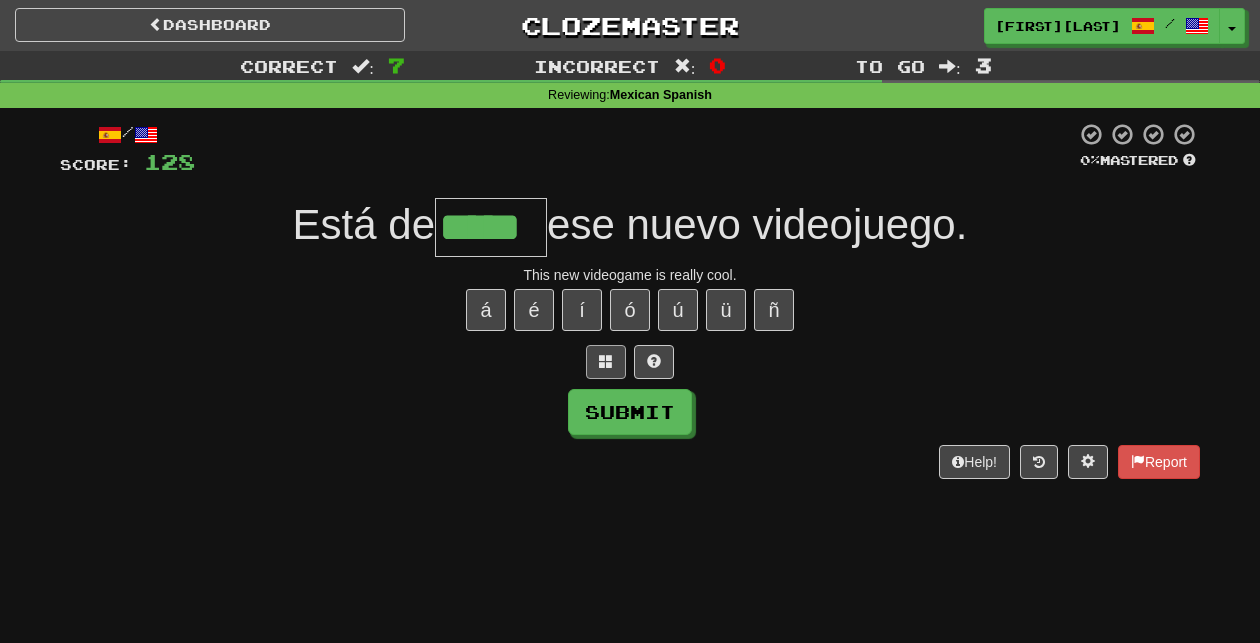 type on "*****" 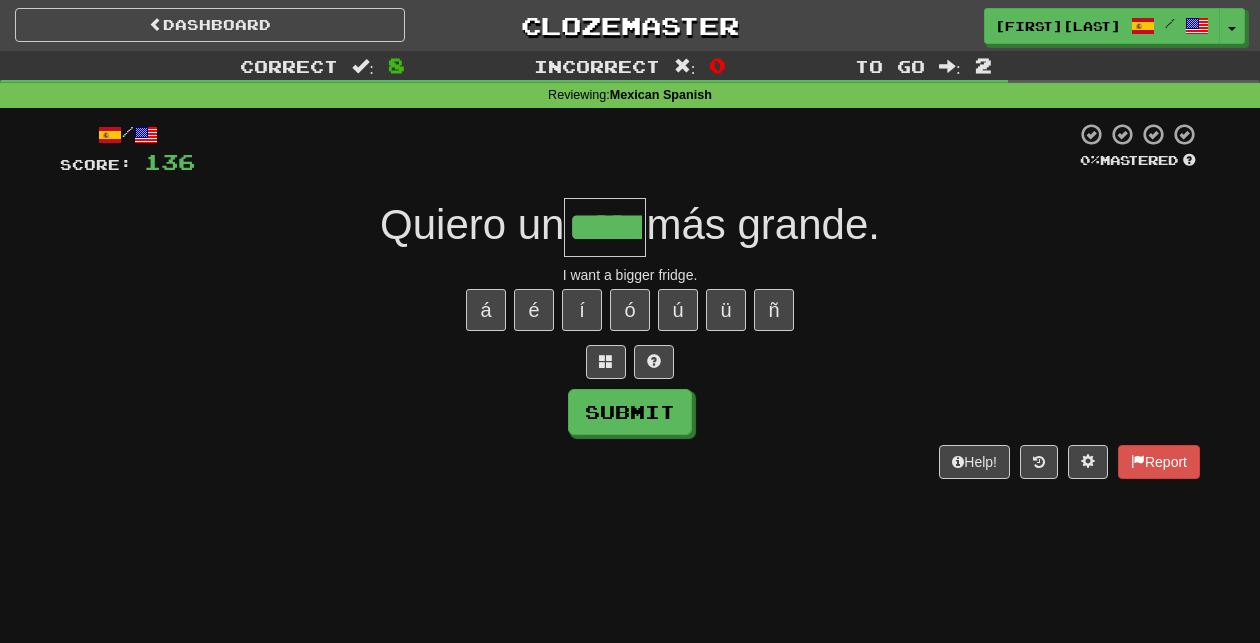 type on "*****" 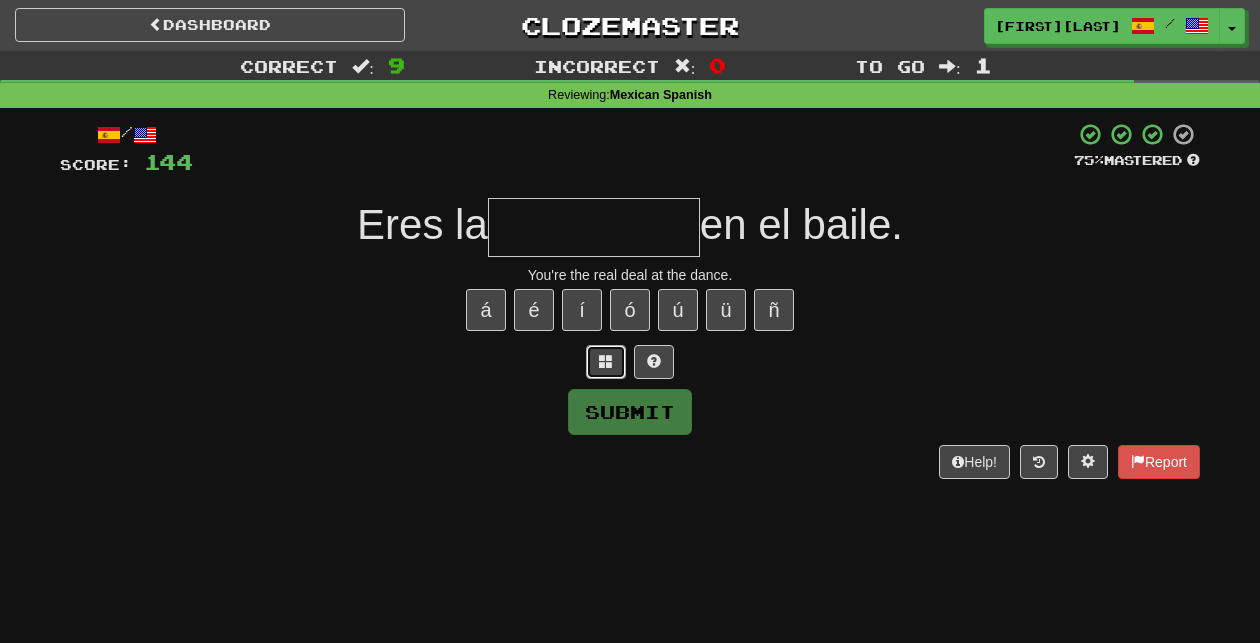 click at bounding box center (606, 362) 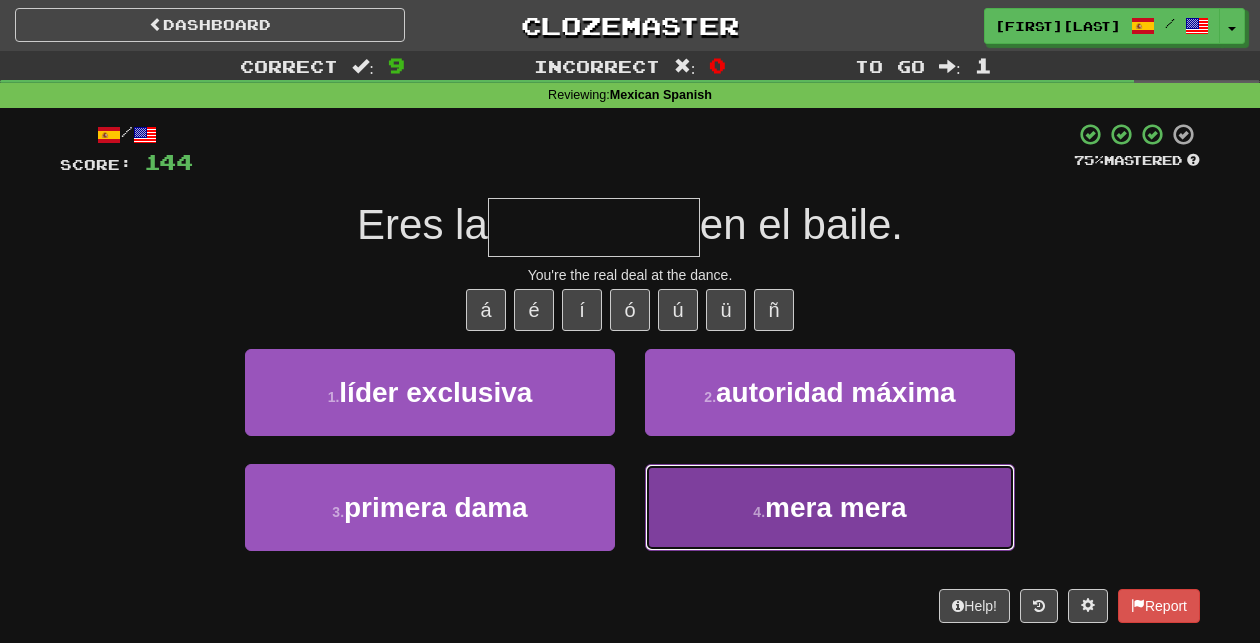 click on "4 .  mera mera" at bounding box center (830, 507) 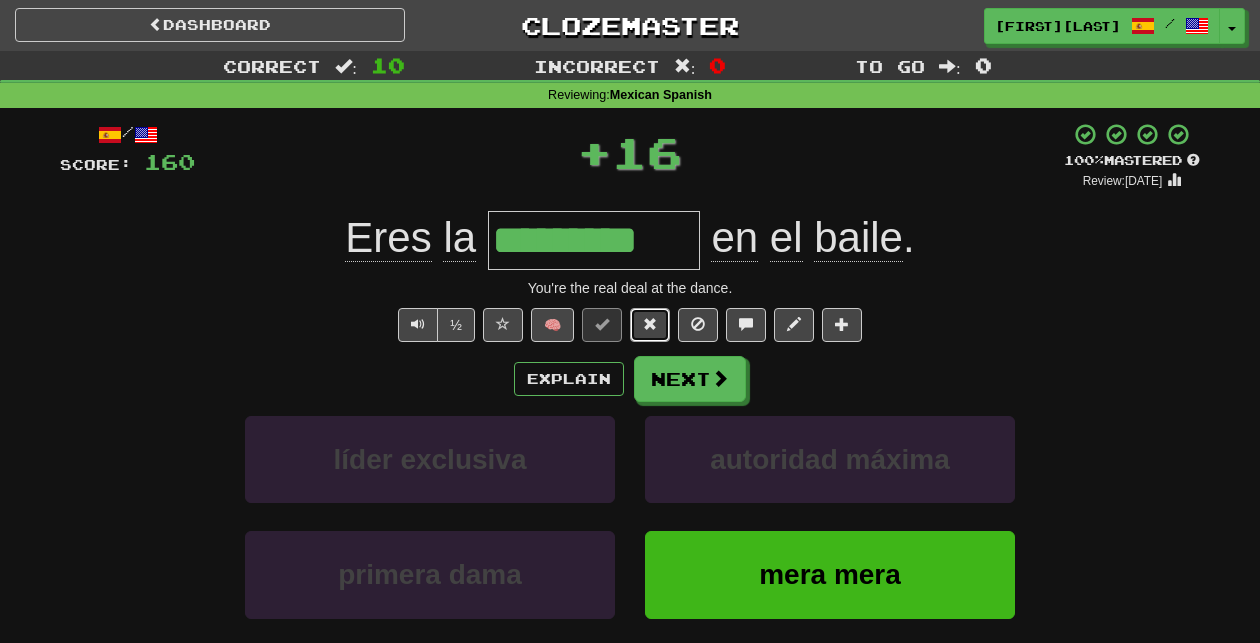 click at bounding box center [650, 325] 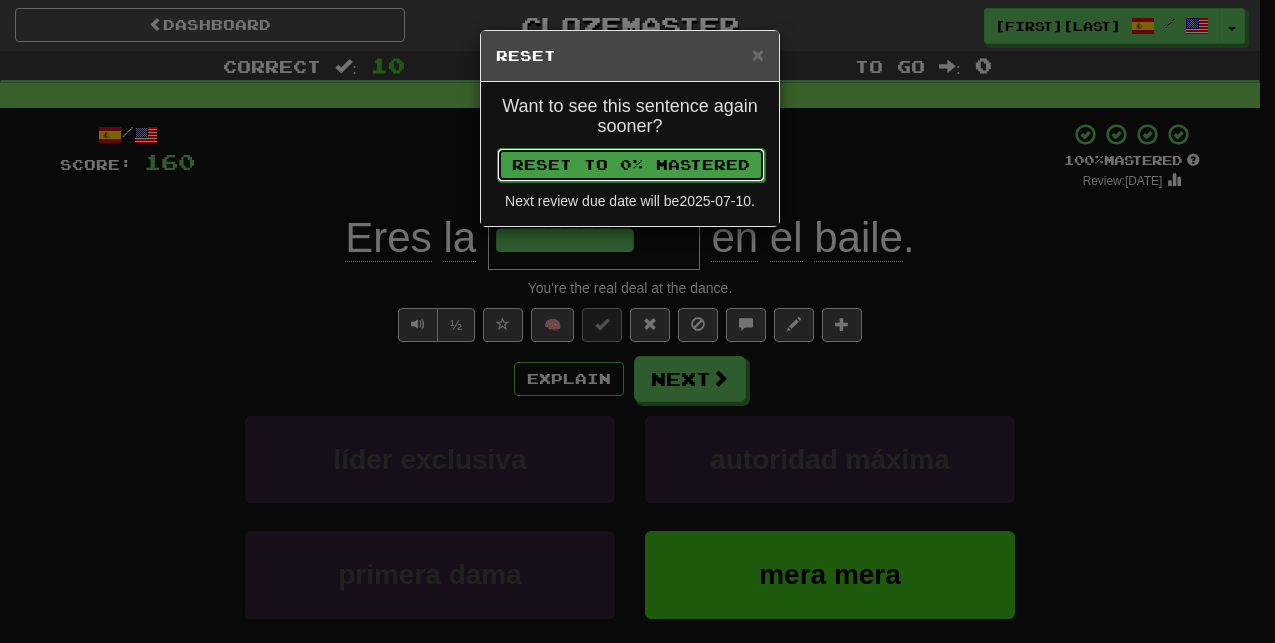 click on "Reset to 0% Mastered" at bounding box center [631, 165] 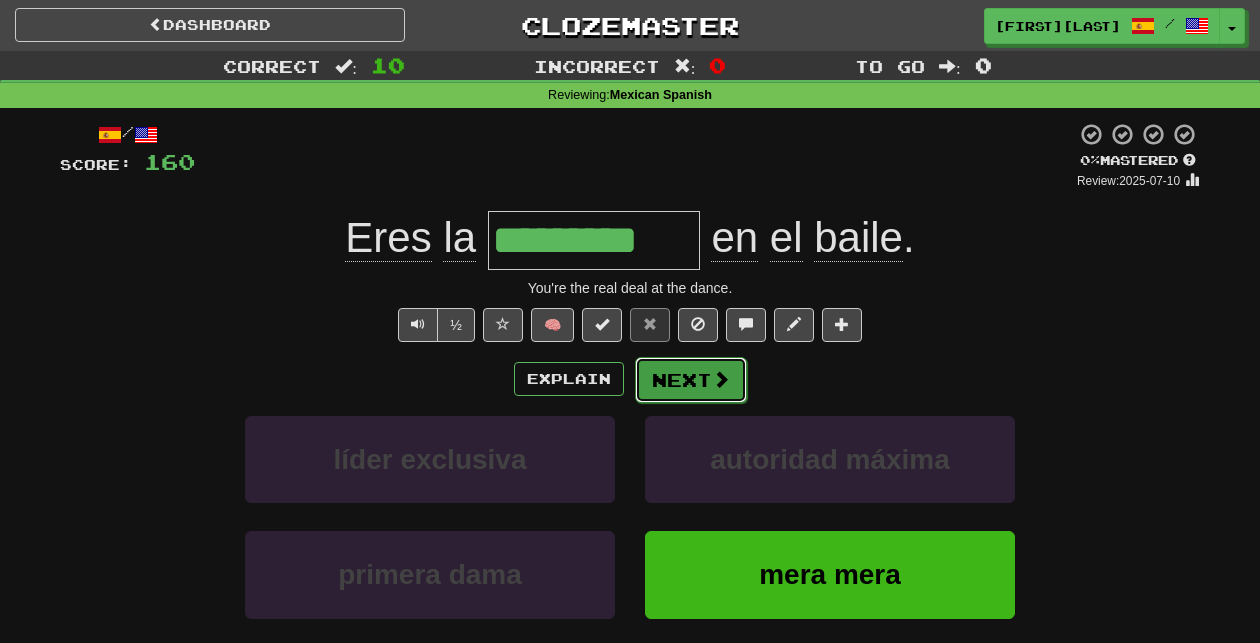 click on "Next" at bounding box center [691, 380] 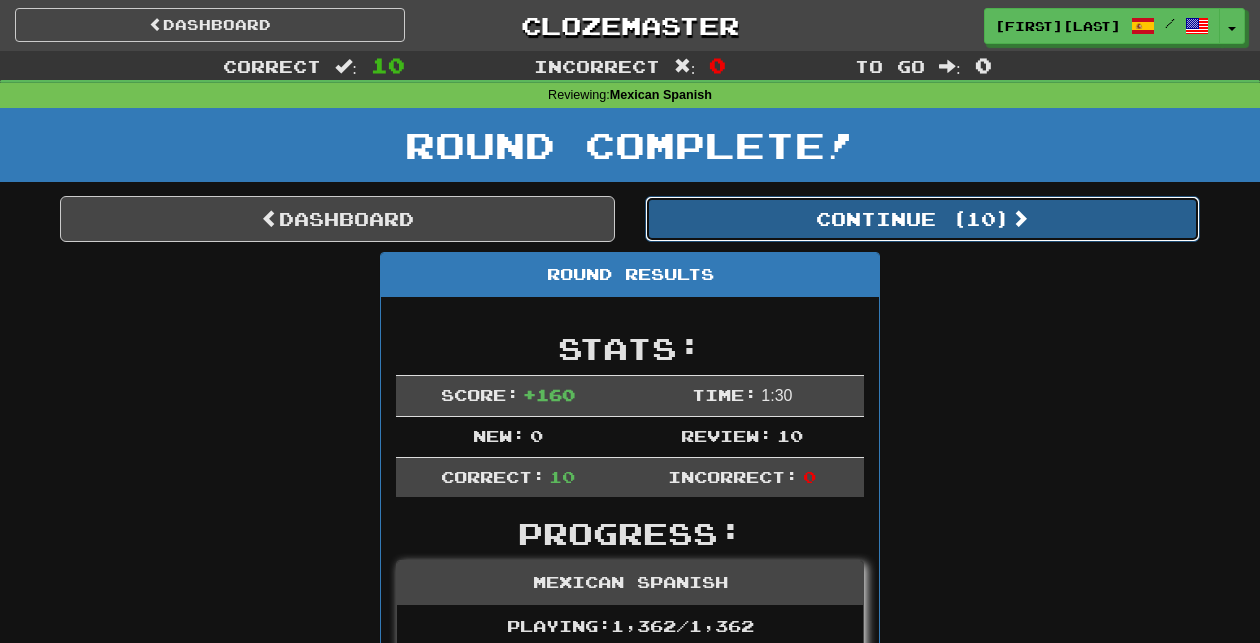 click on "Continue ( 10 )" at bounding box center [922, 219] 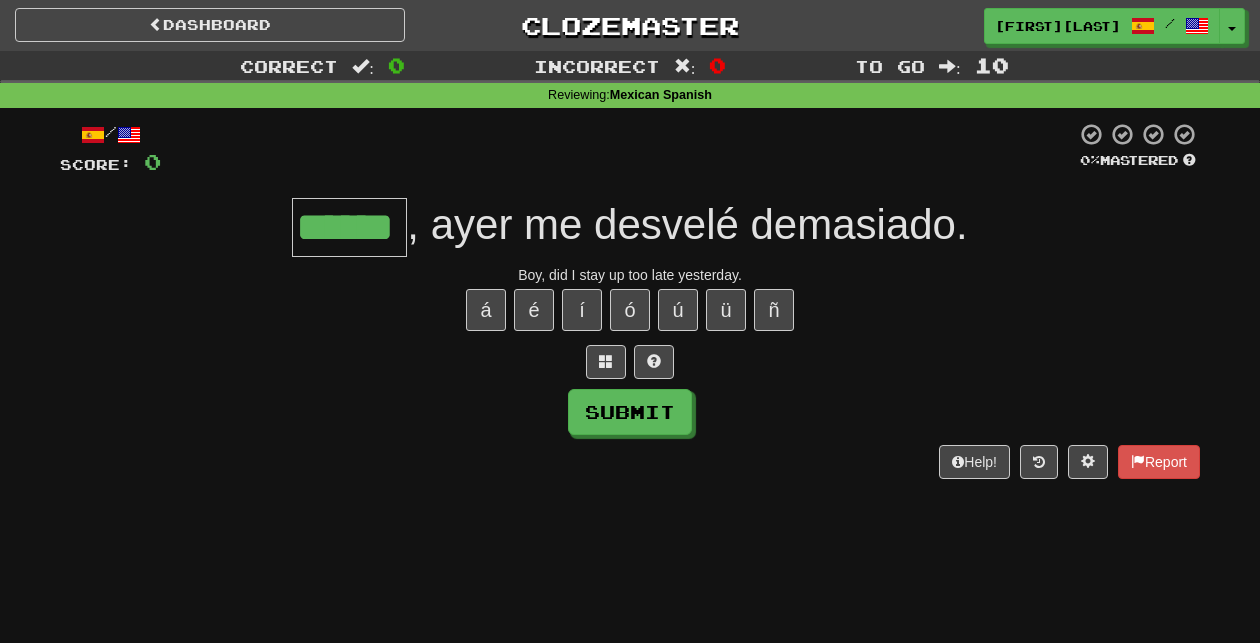 type on "******" 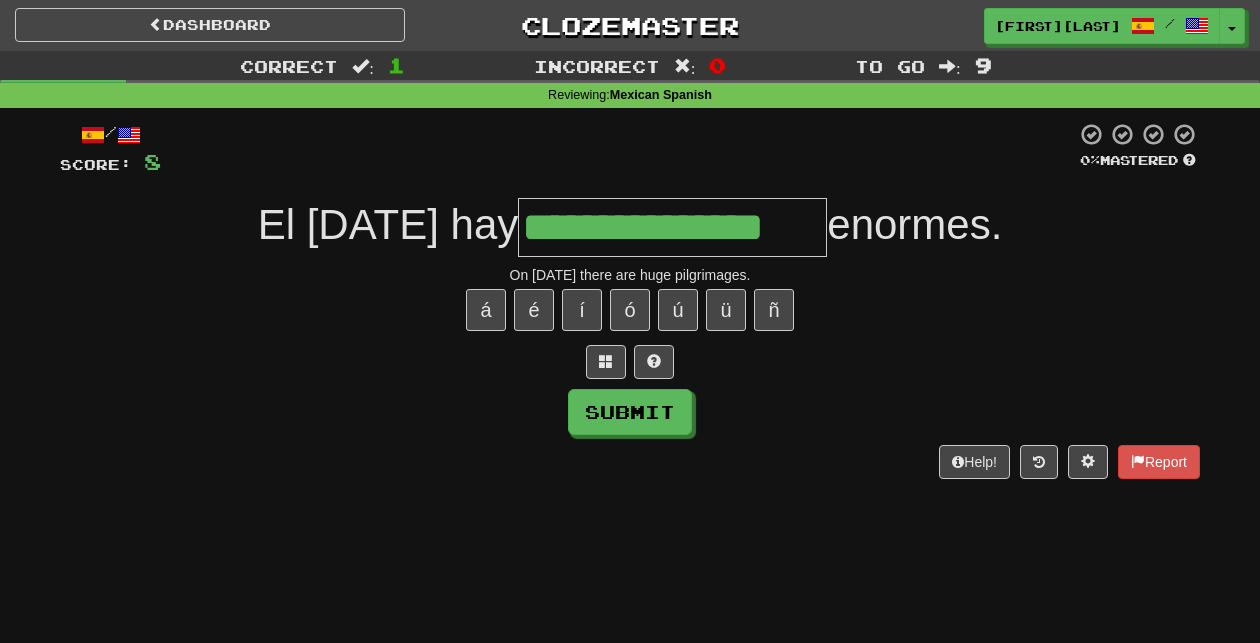 type on "**********" 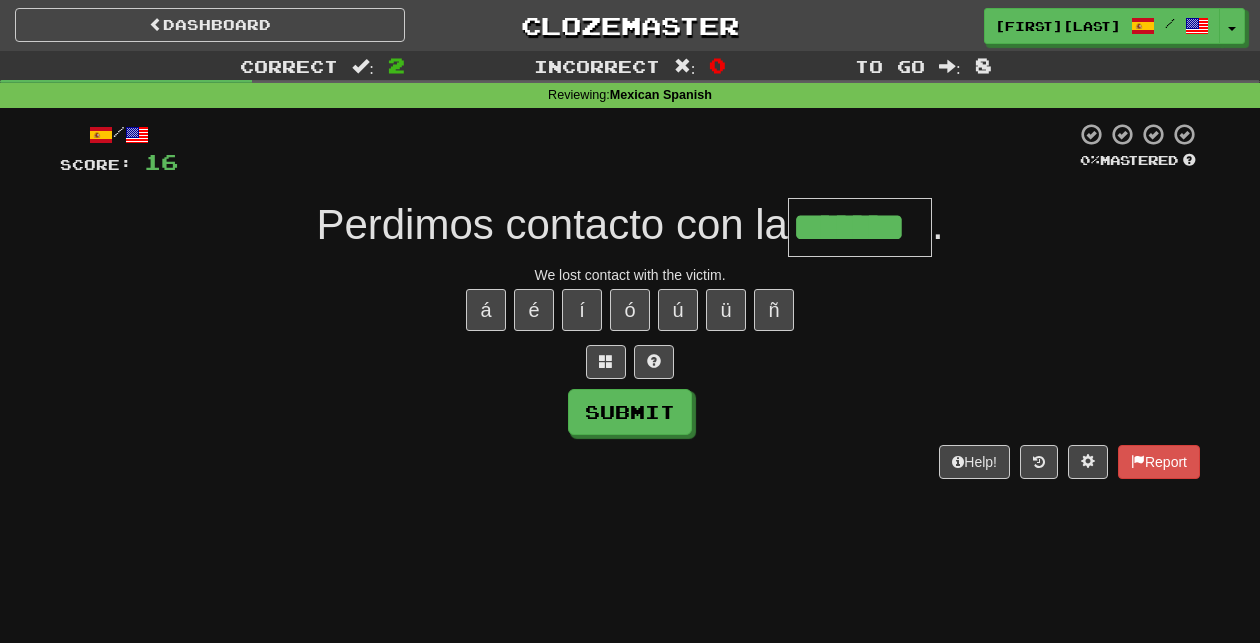 type on "*******" 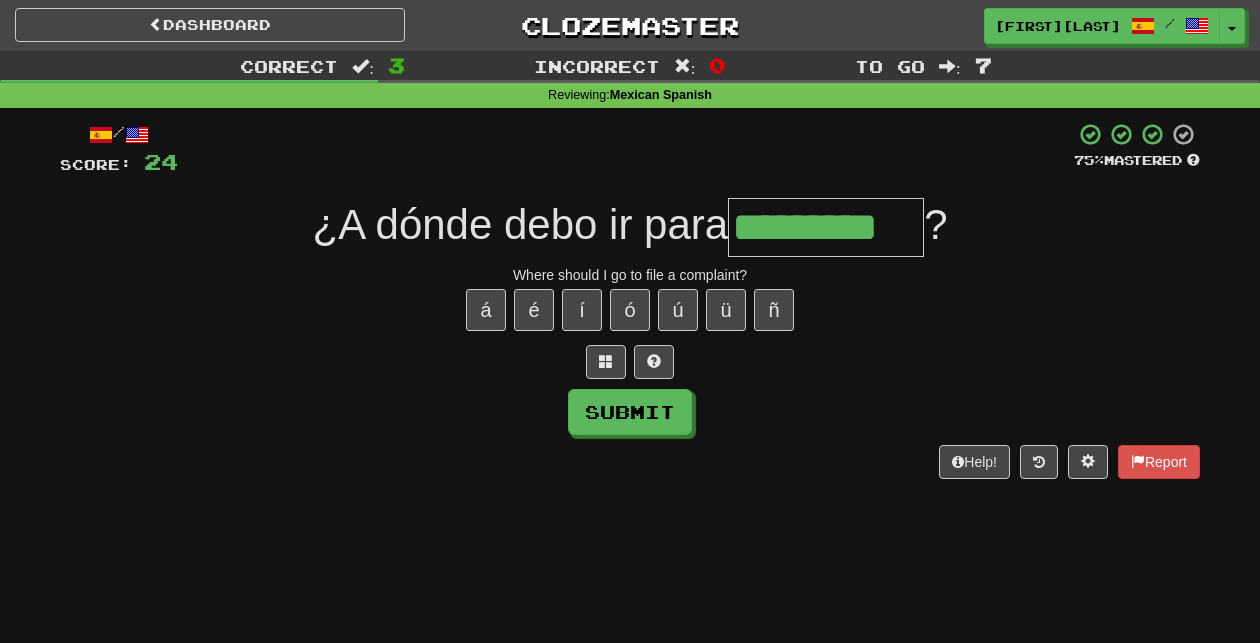 type on "*********" 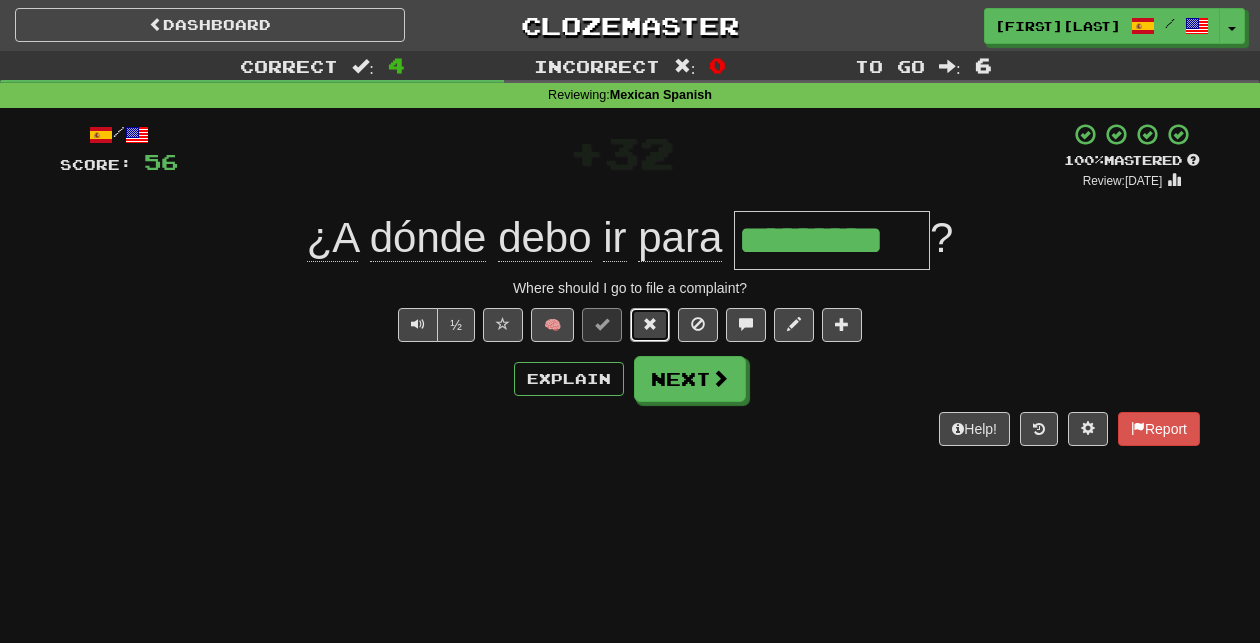 click at bounding box center [650, 324] 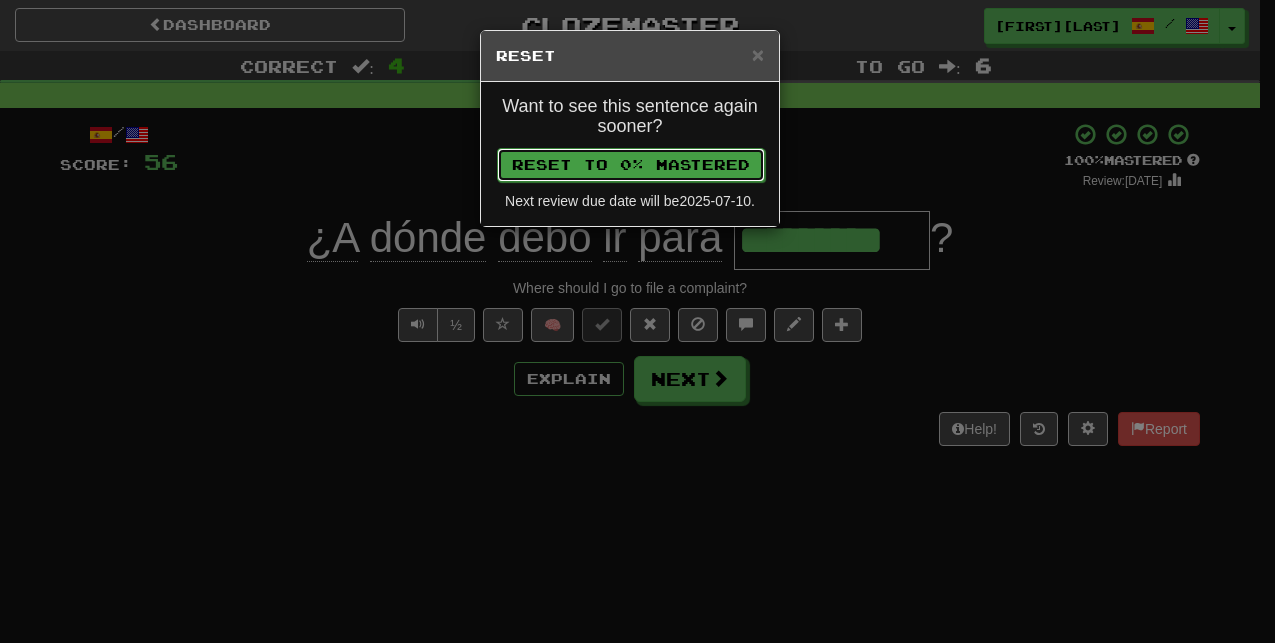 click on "Reset to 0% Mastered" at bounding box center [631, 165] 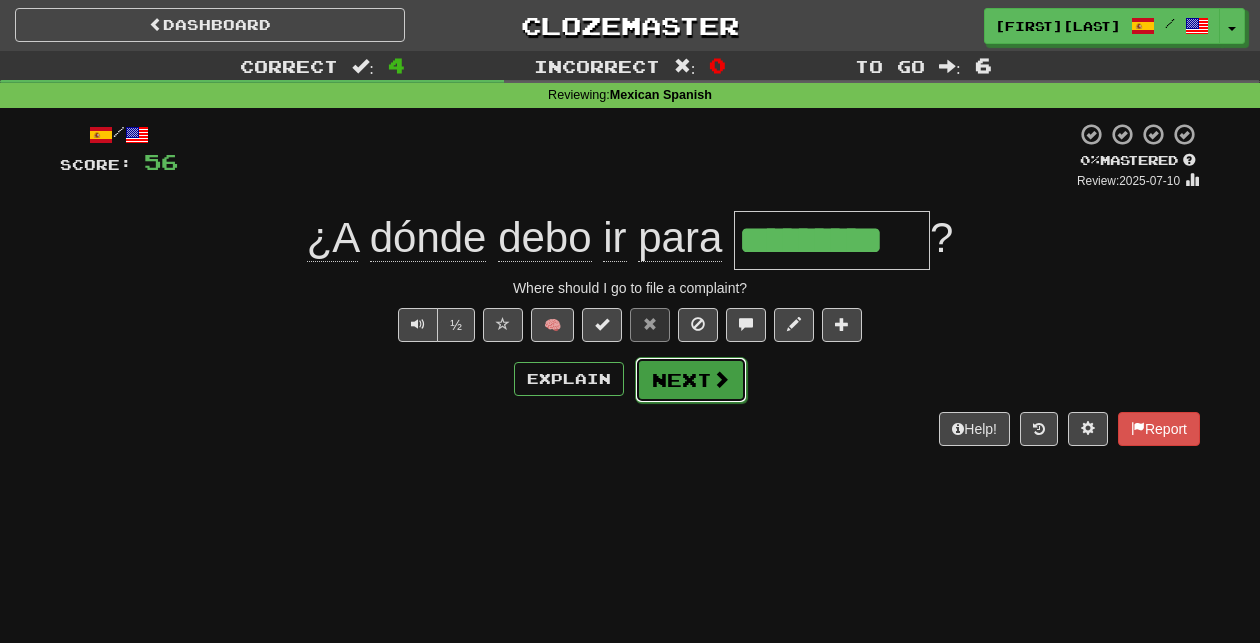 click on "Next" at bounding box center [691, 380] 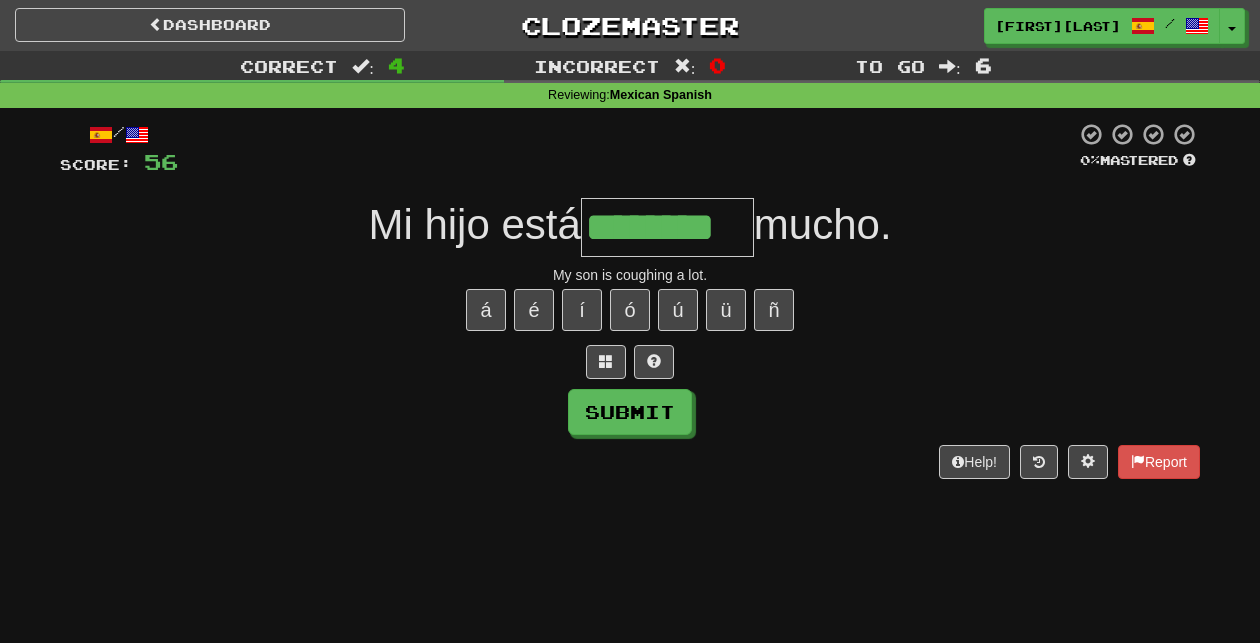 type on "********" 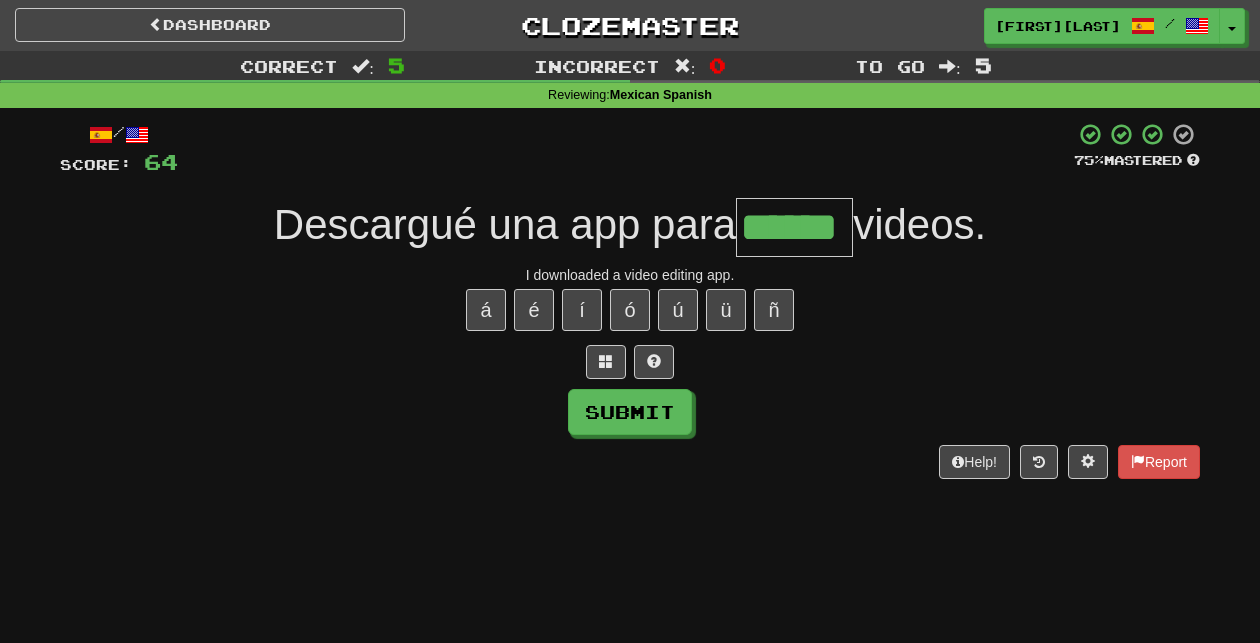 type on "******" 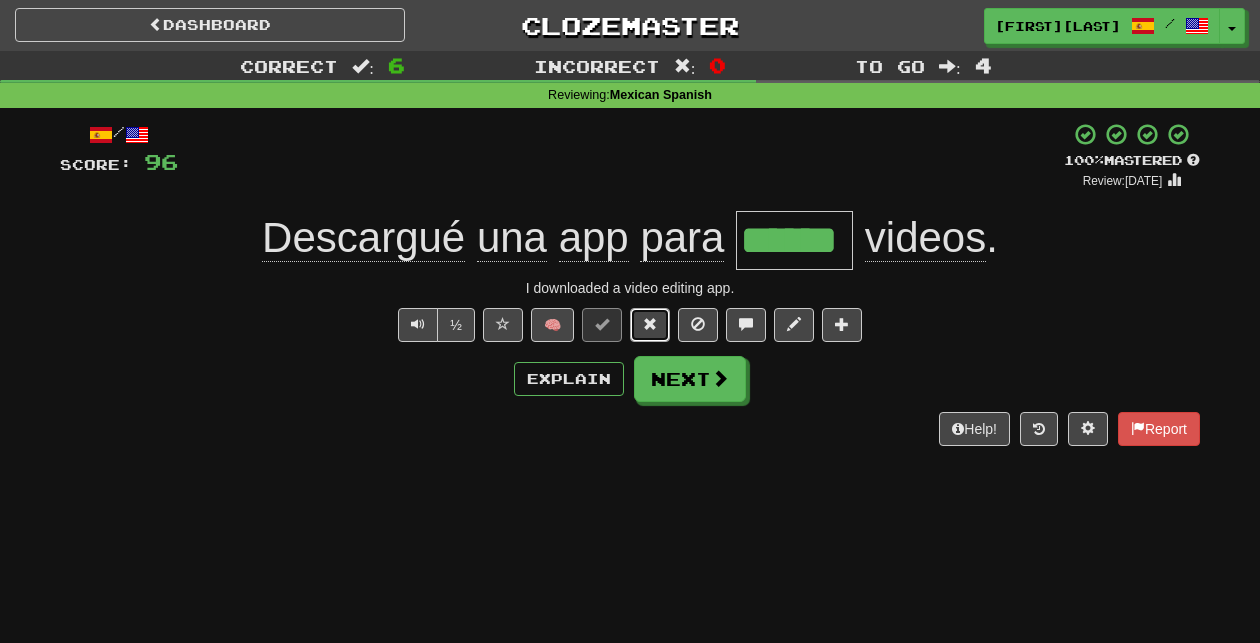 click at bounding box center (650, 324) 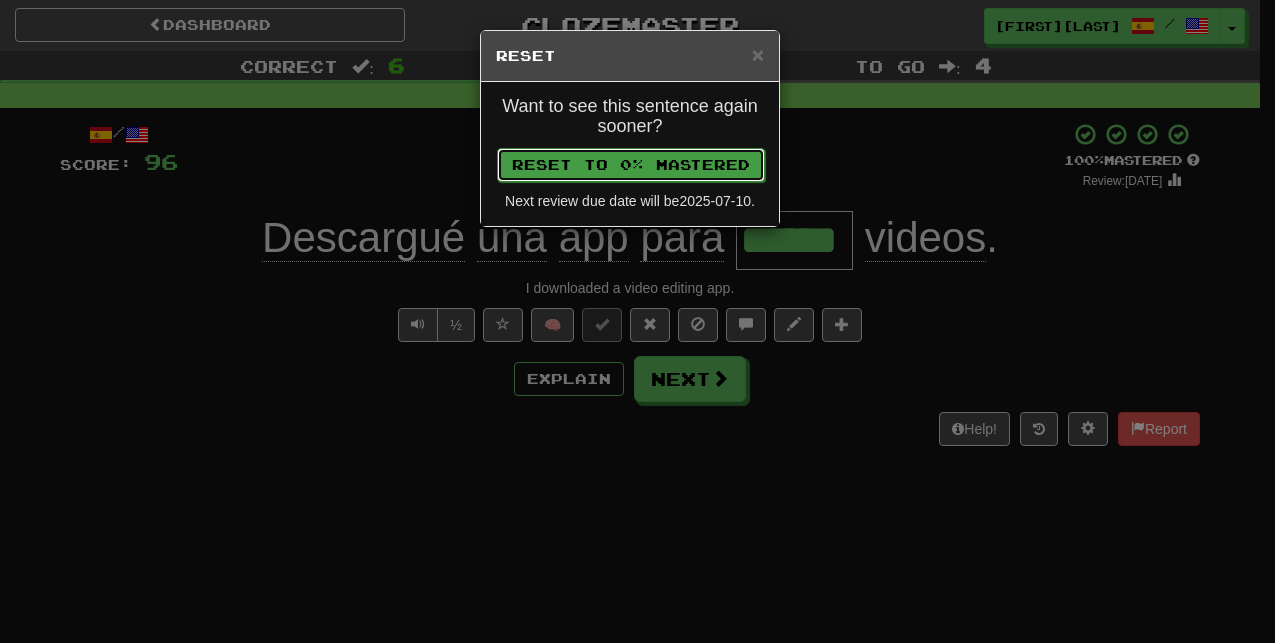 click on "Reset to 0% Mastered" at bounding box center [631, 165] 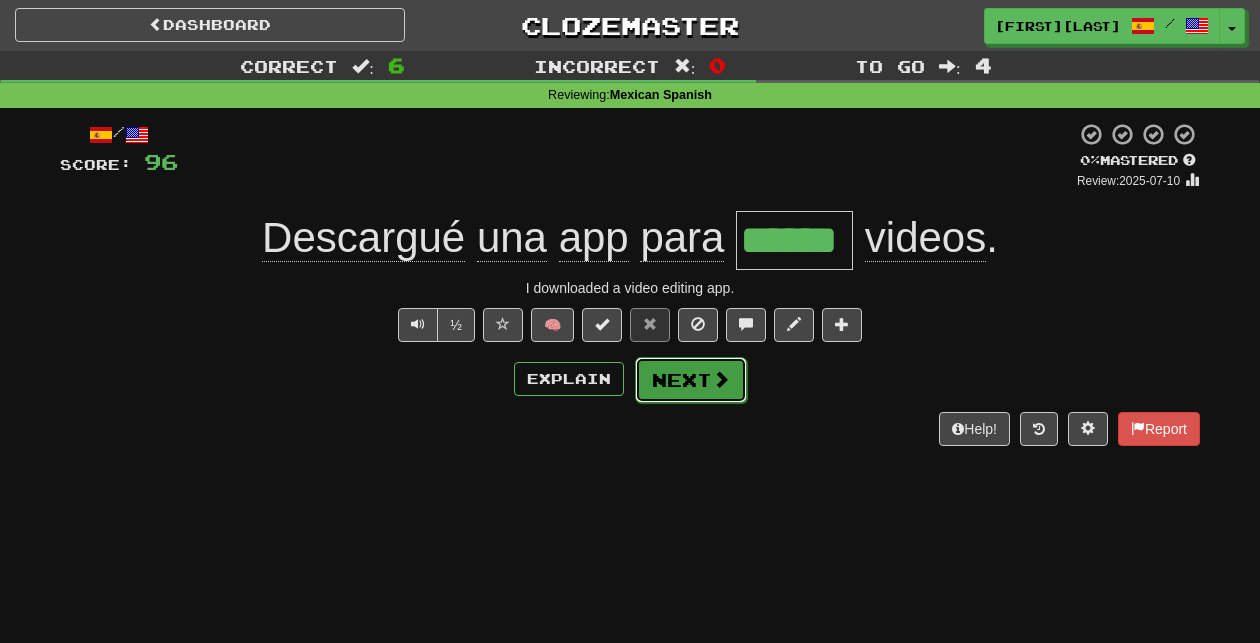 click on "Next" at bounding box center (691, 380) 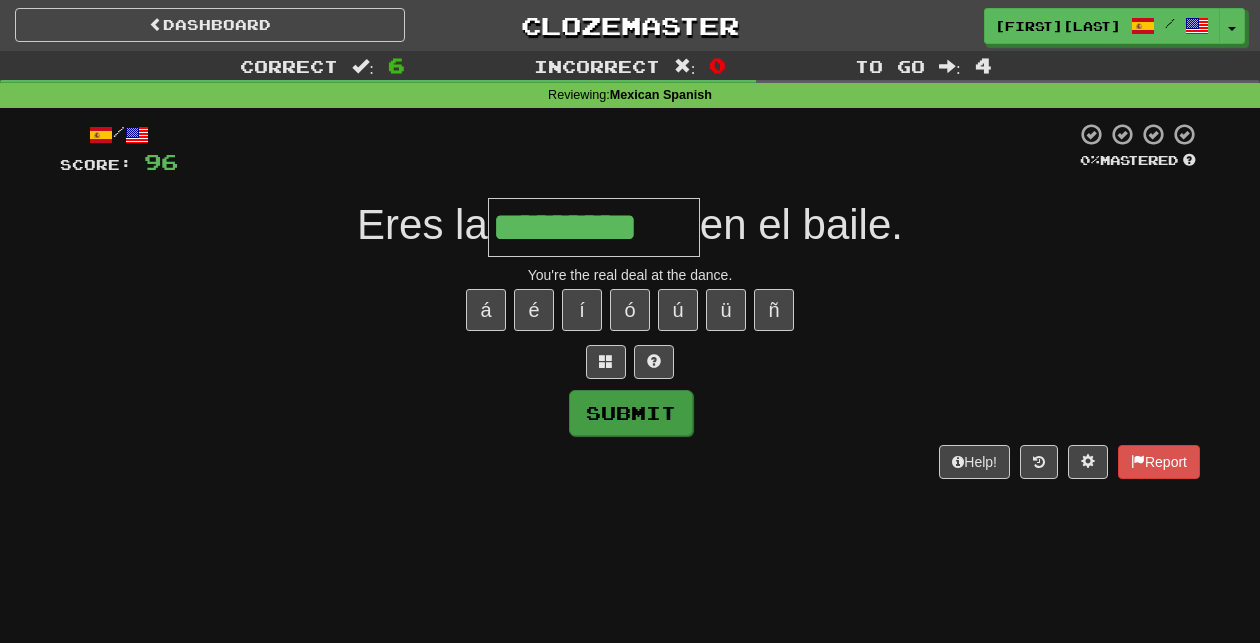 type on "*********" 